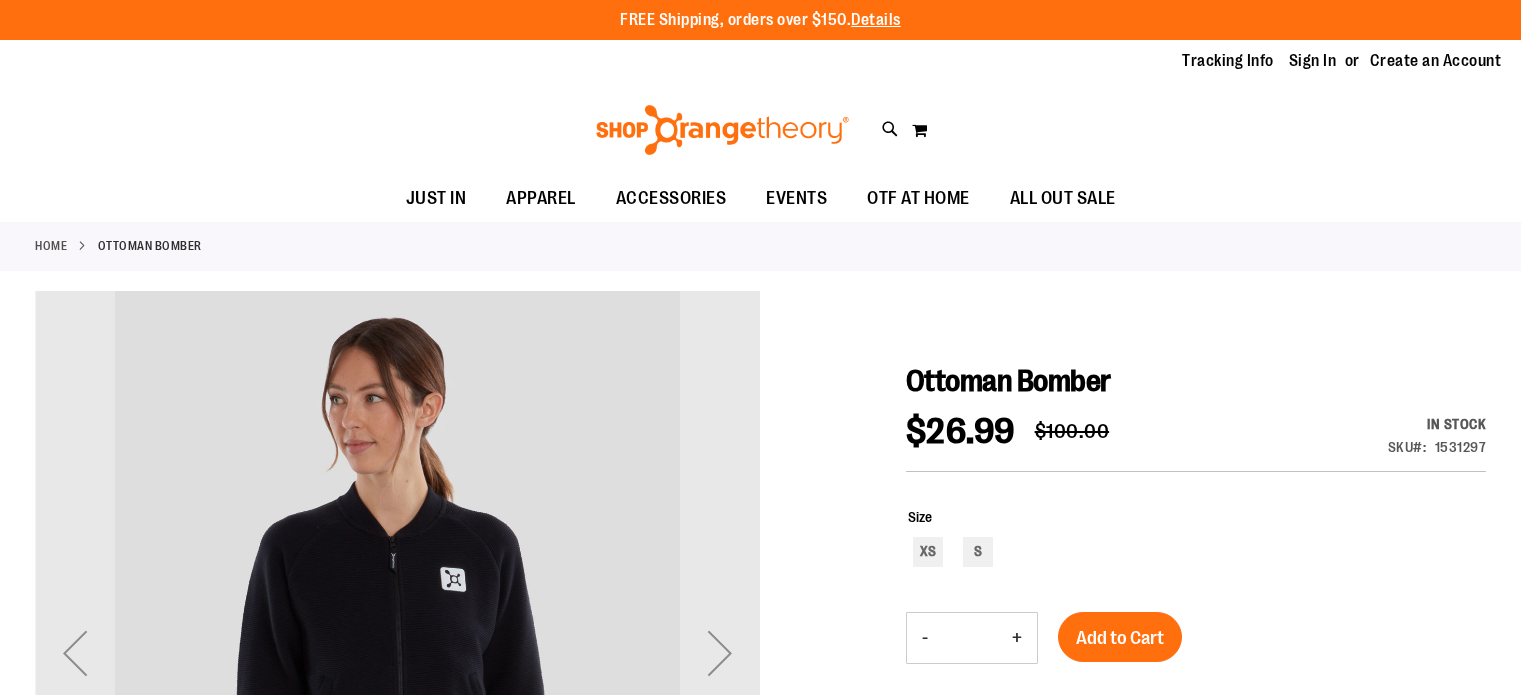 scroll, scrollTop: 0, scrollLeft: 0, axis: both 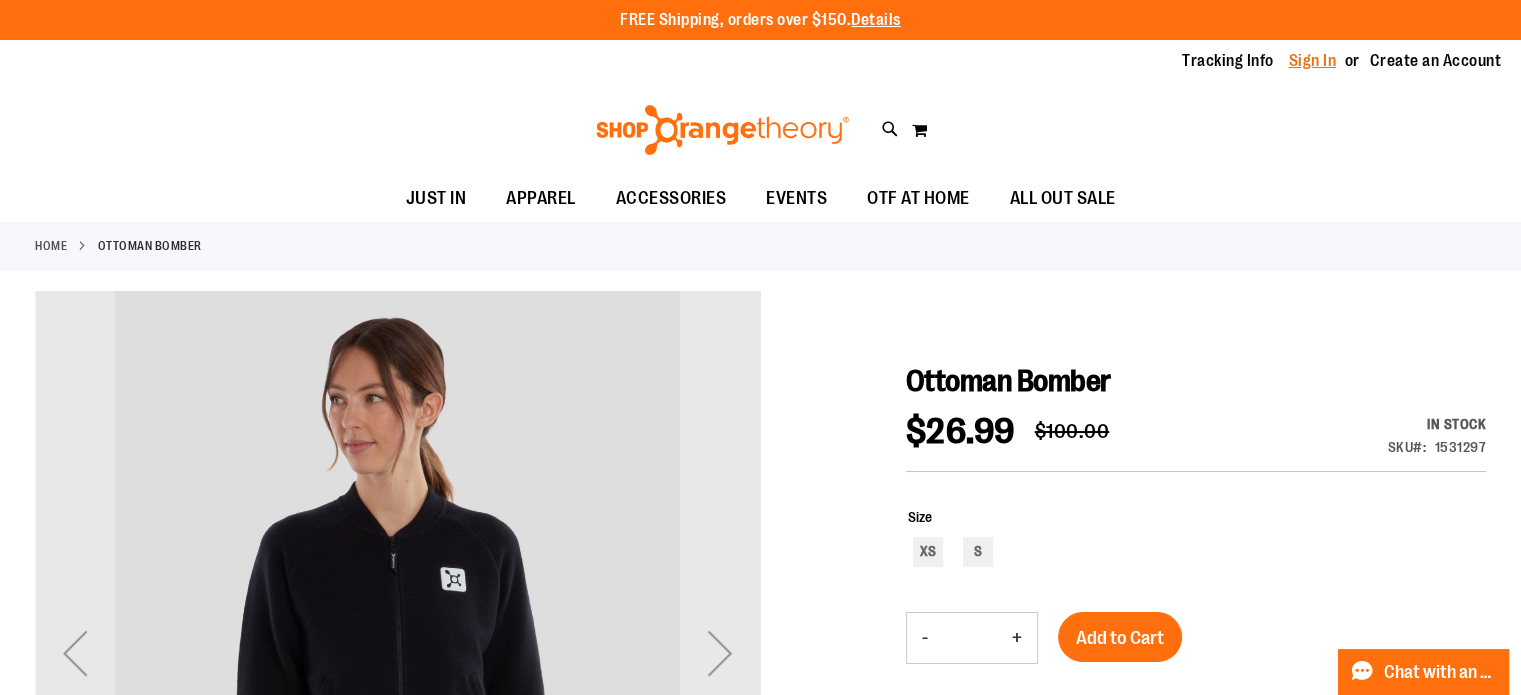 type on "**********" 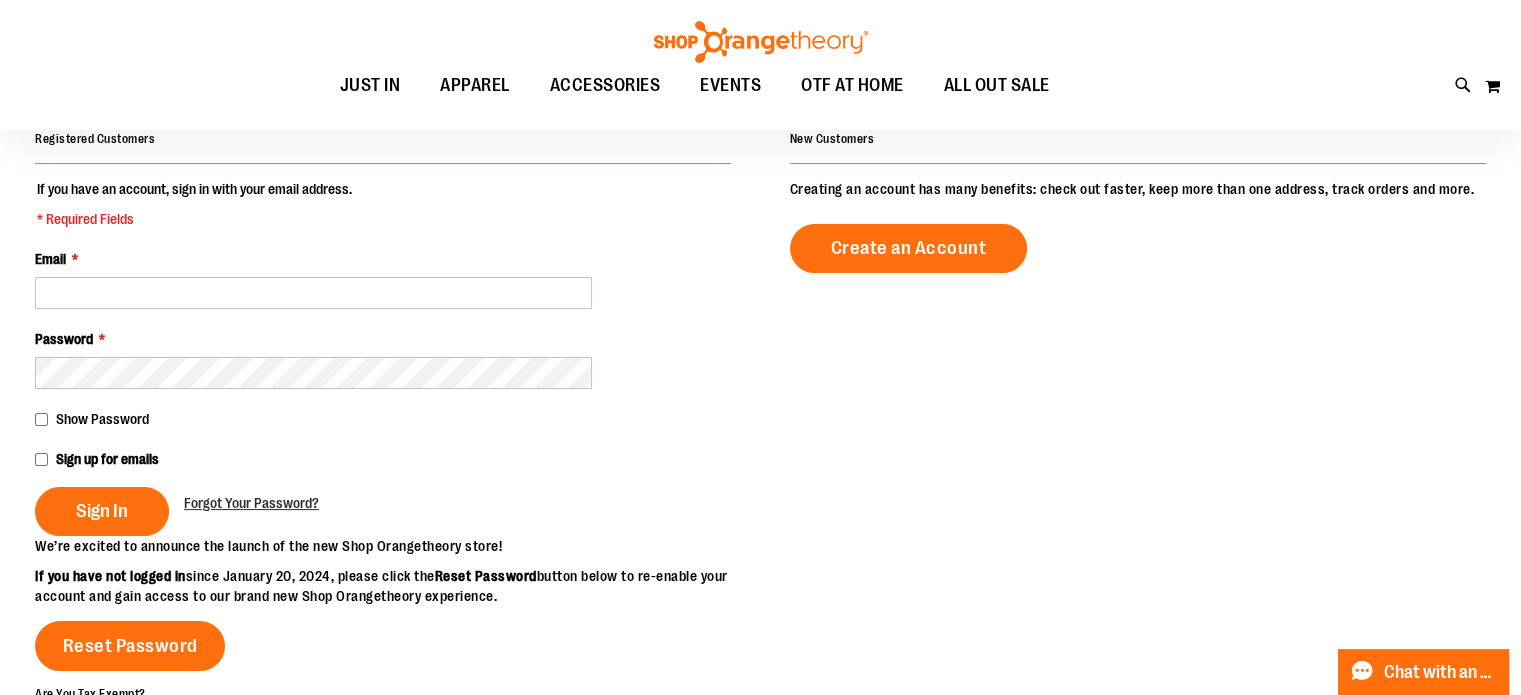 scroll, scrollTop: 174, scrollLeft: 0, axis: vertical 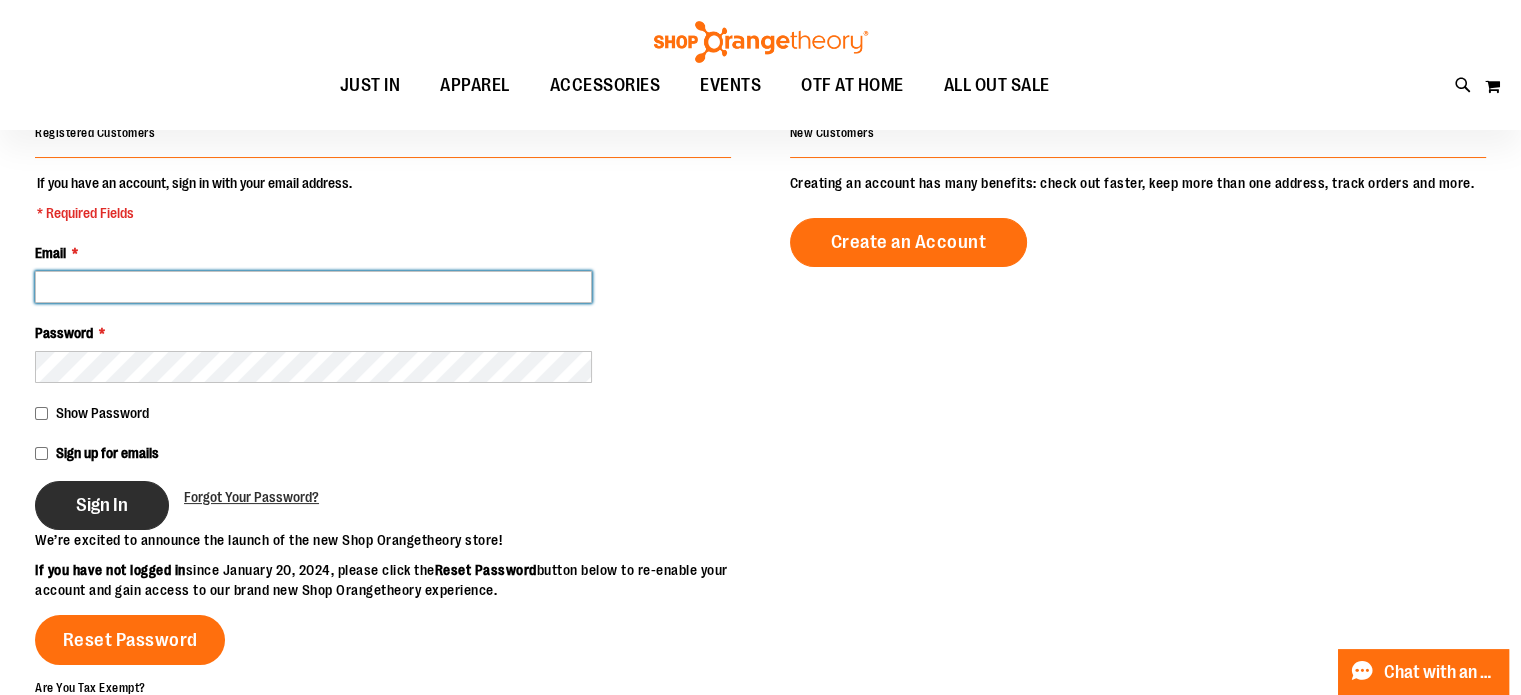type on "**********" 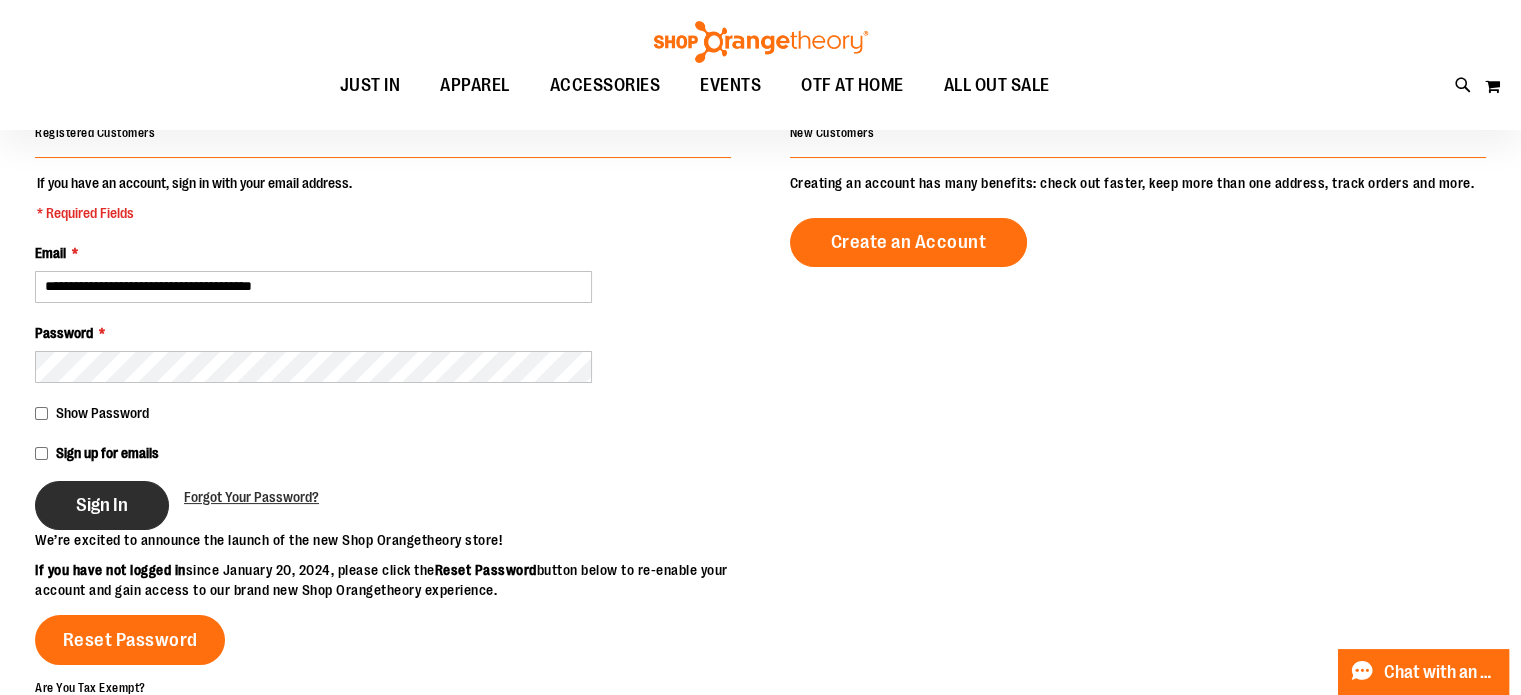 type on "**********" 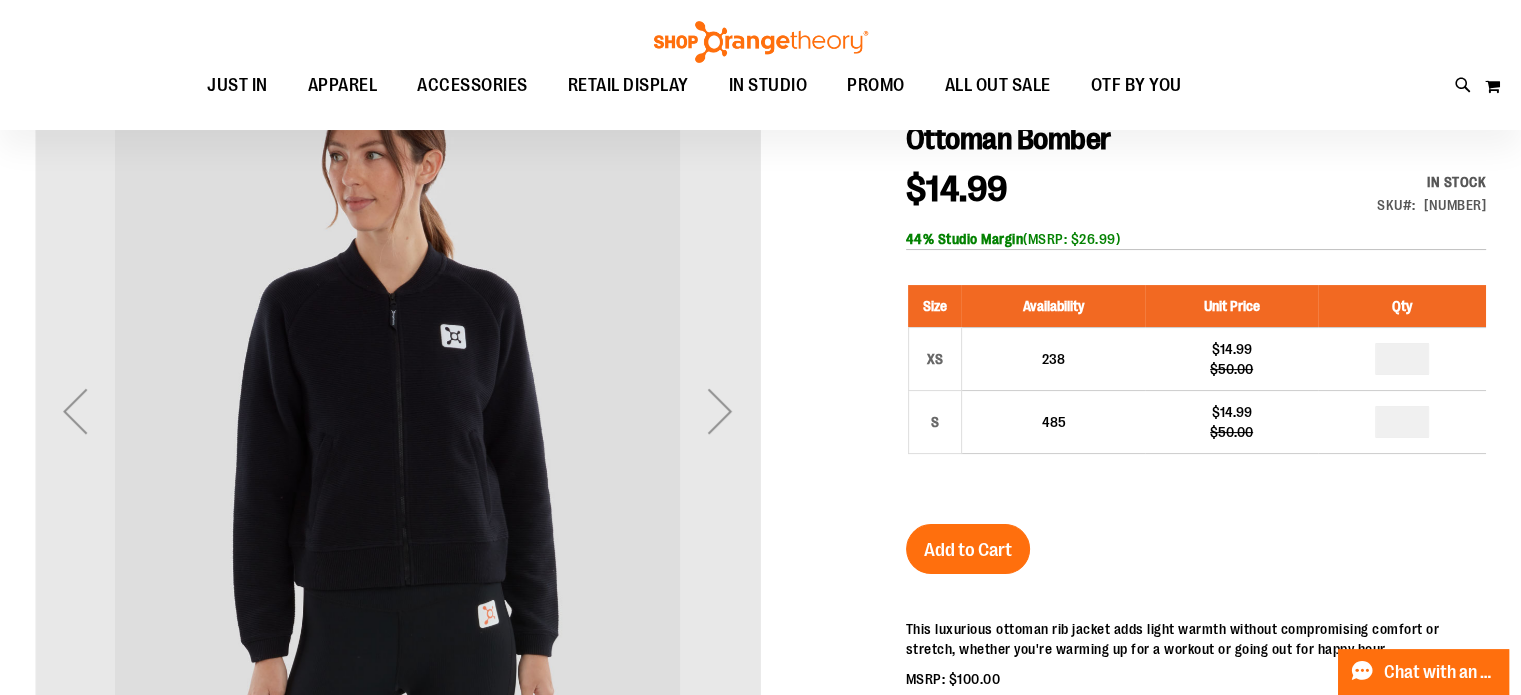 scroll, scrollTop: 240, scrollLeft: 0, axis: vertical 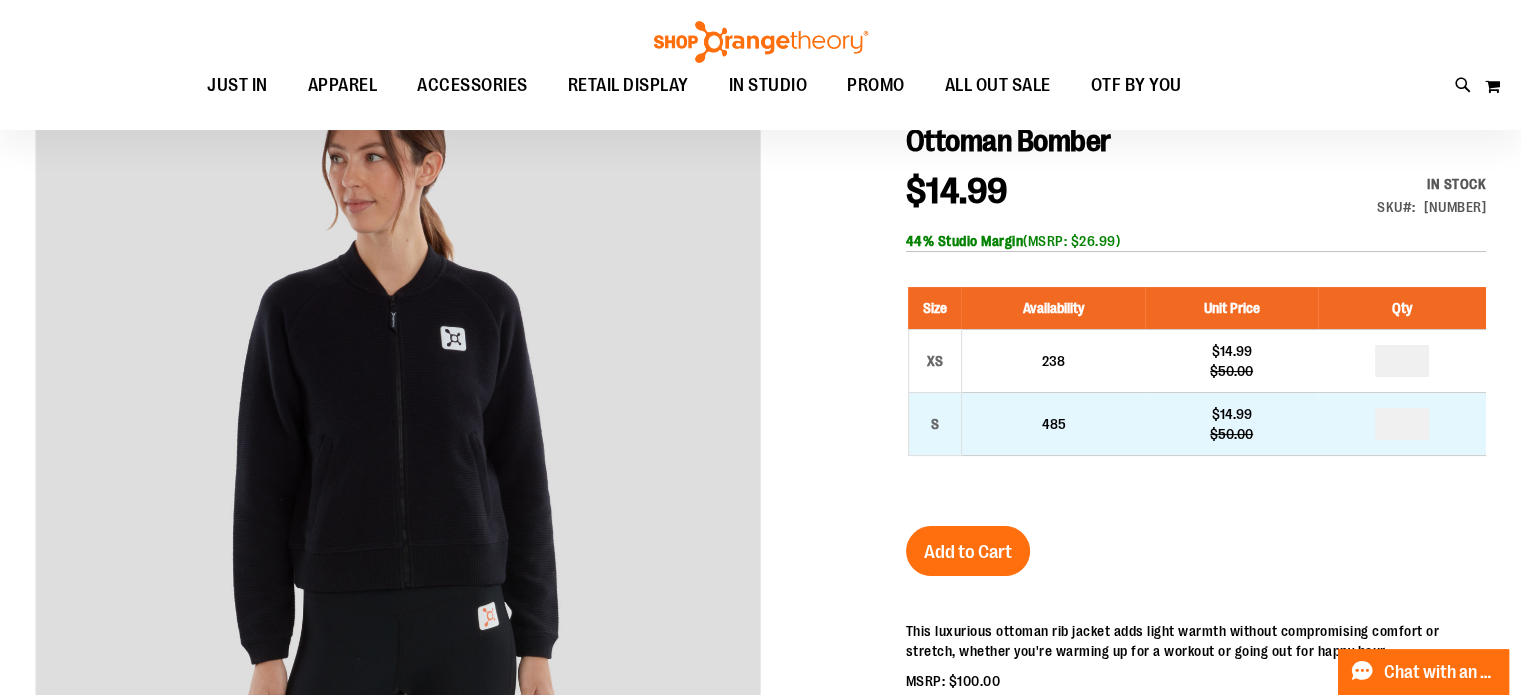 type on "**********" 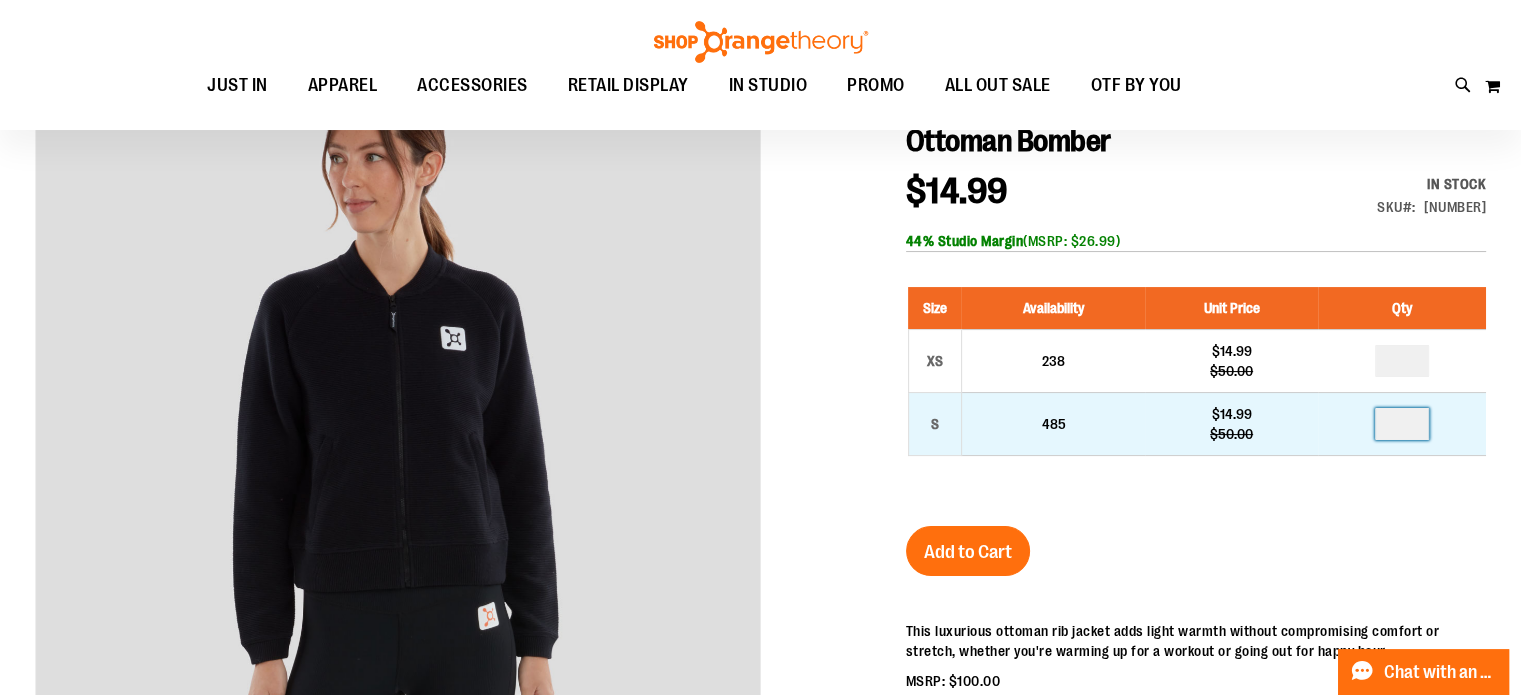 click at bounding box center (1402, 424) 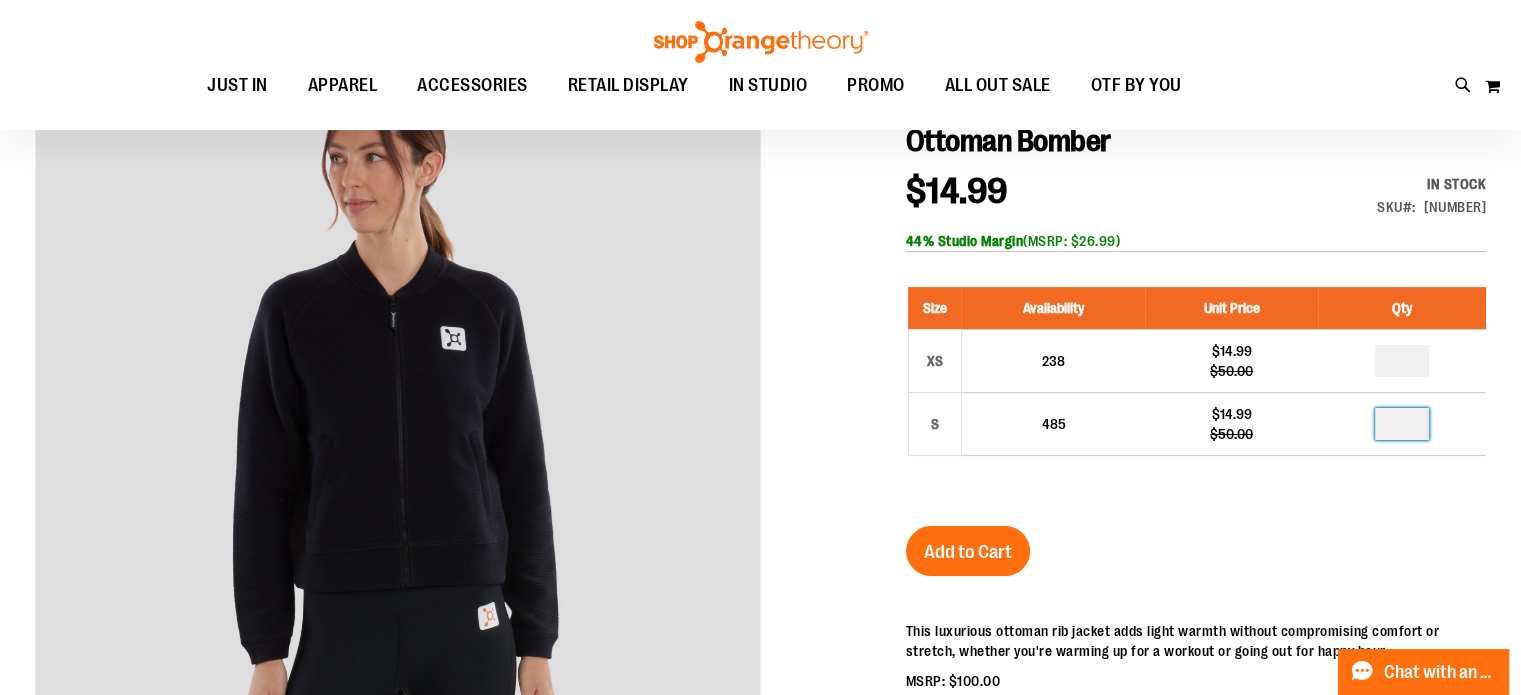 type on "*" 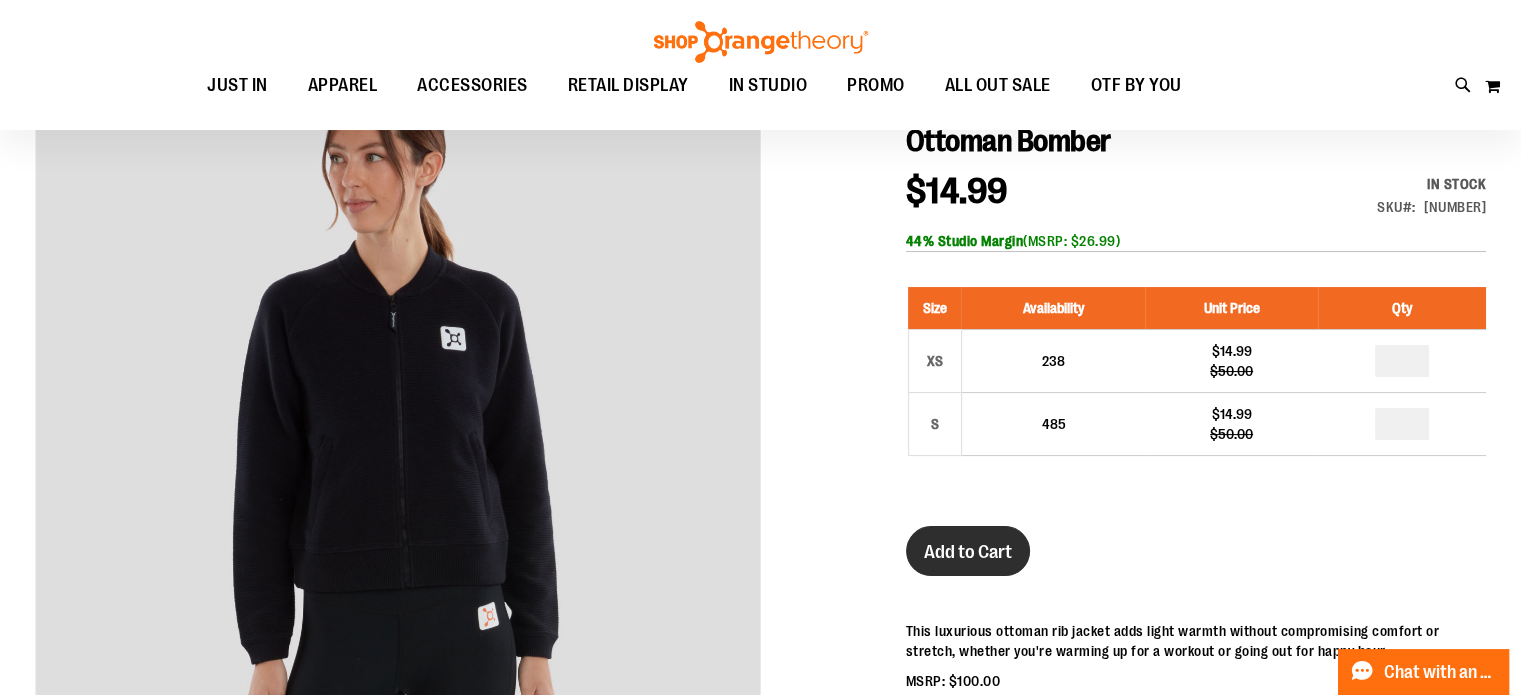 click on "Add to Cart" at bounding box center [968, 552] 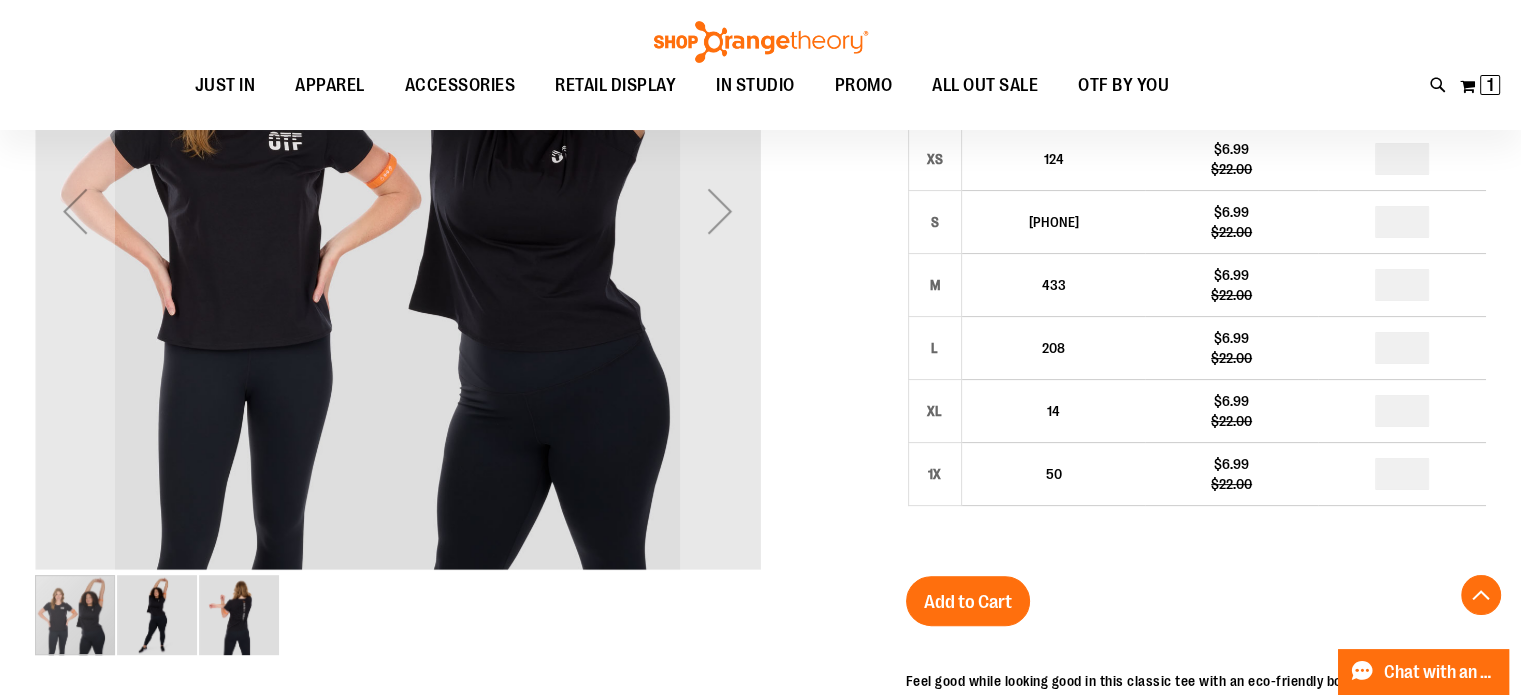 scroll, scrollTop: 437, scrollLeft: 0, axis: vertical 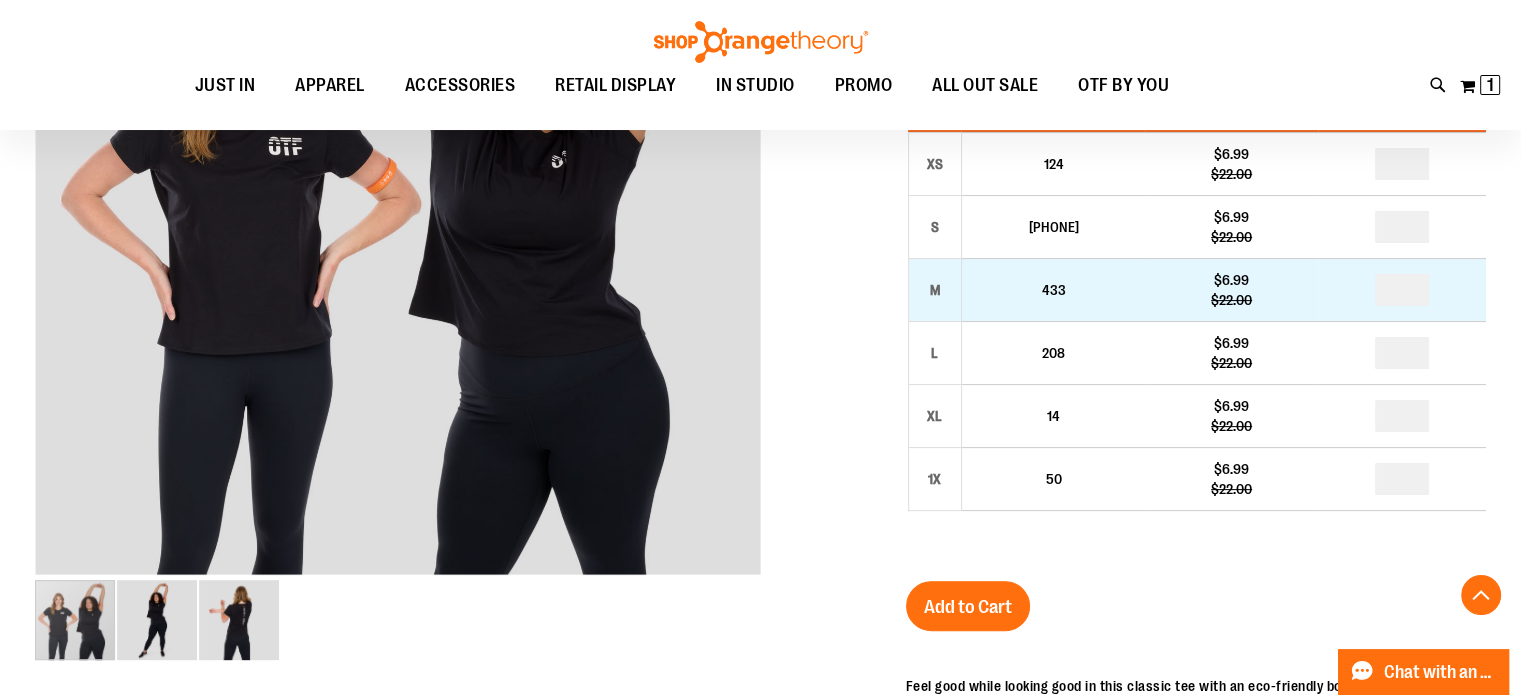 type on "**********" 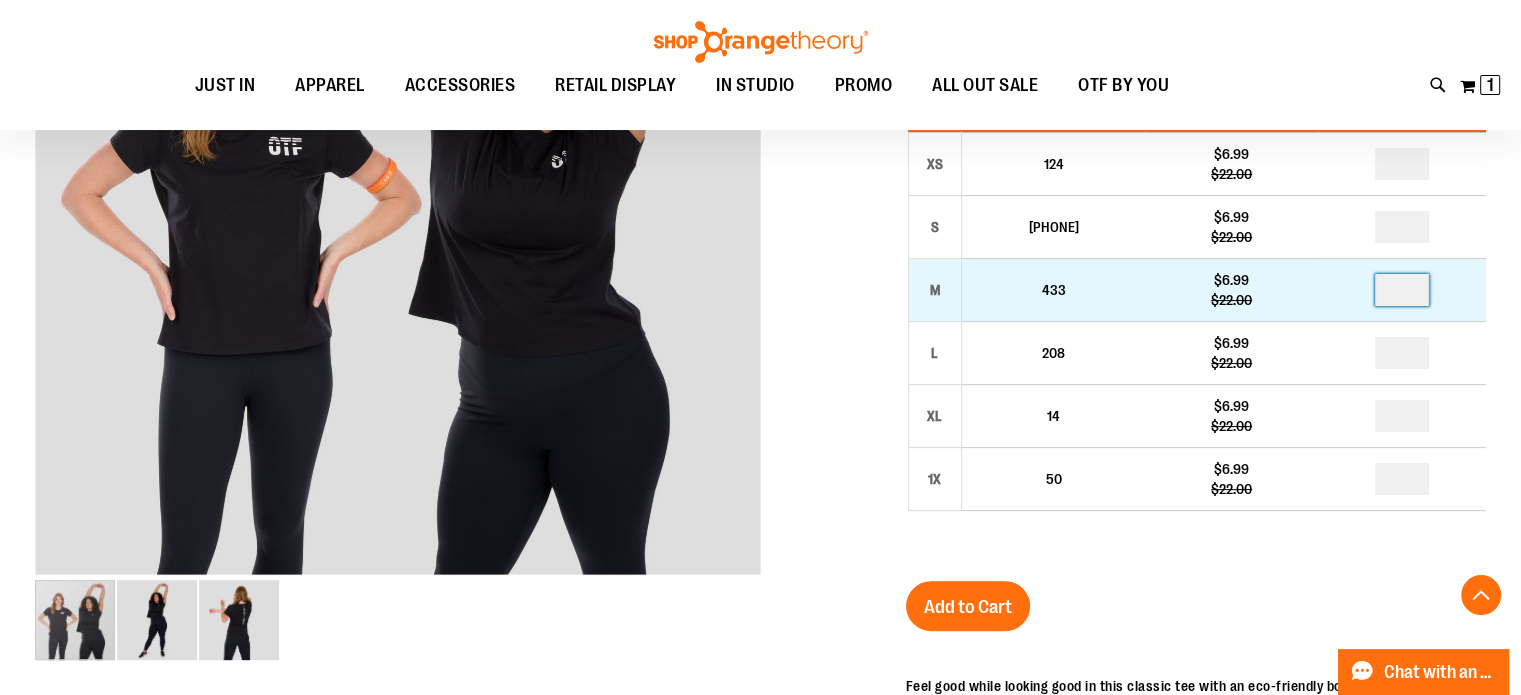 drag, startPoint x: 1411, startPoint y: 294, endPoint x: 1401, endPoint y: 289, distance: 11.18034 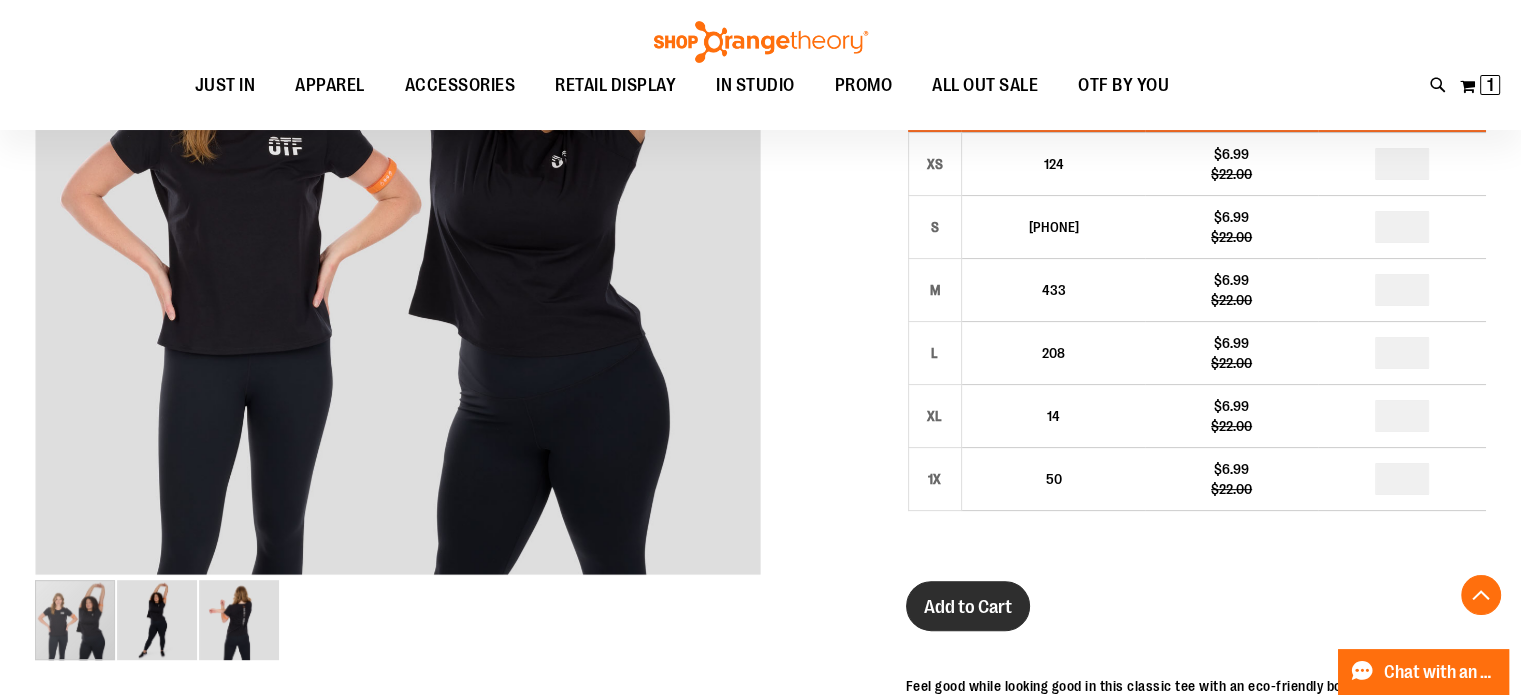 click on "Add to Cart" at bounding box center [968, 607] 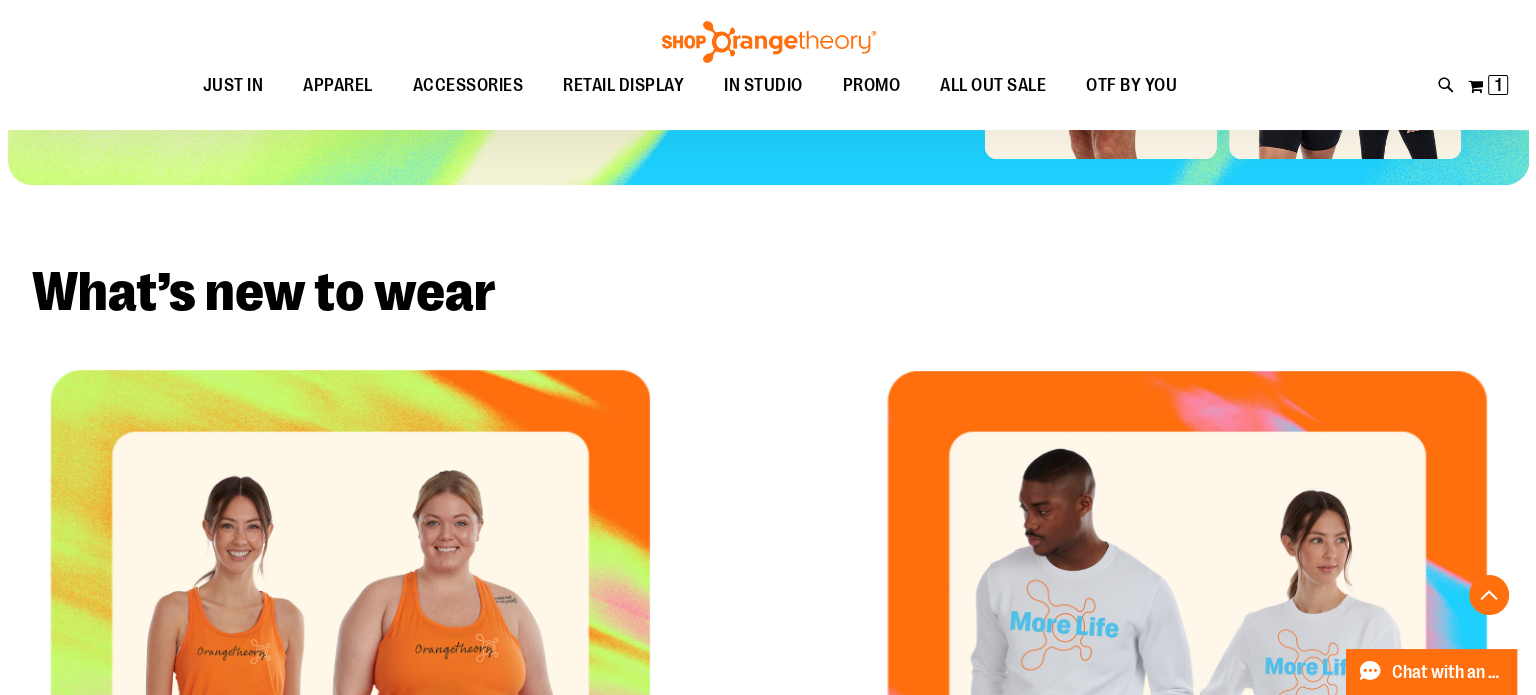 scroll, scrollTop: 562, scrollLeft: 0, axis: vertical 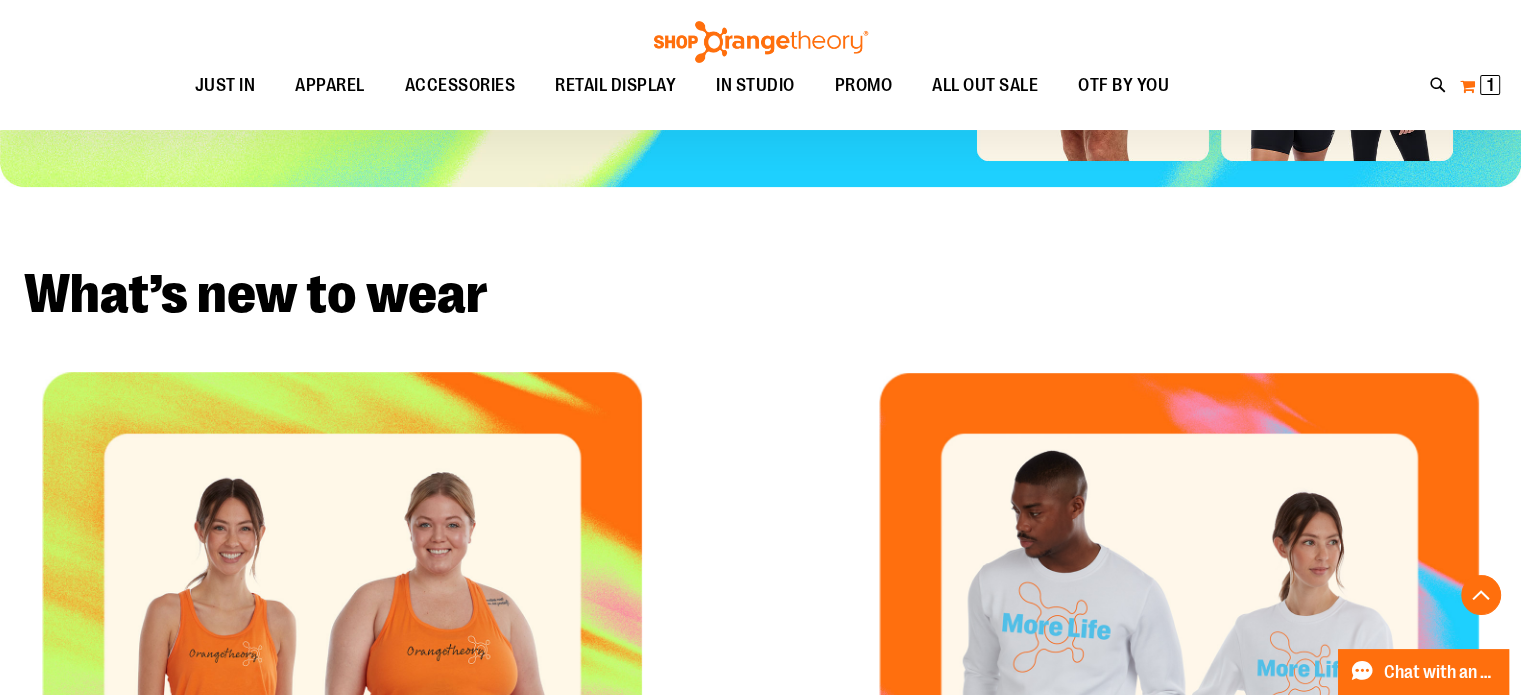 type on "**********" 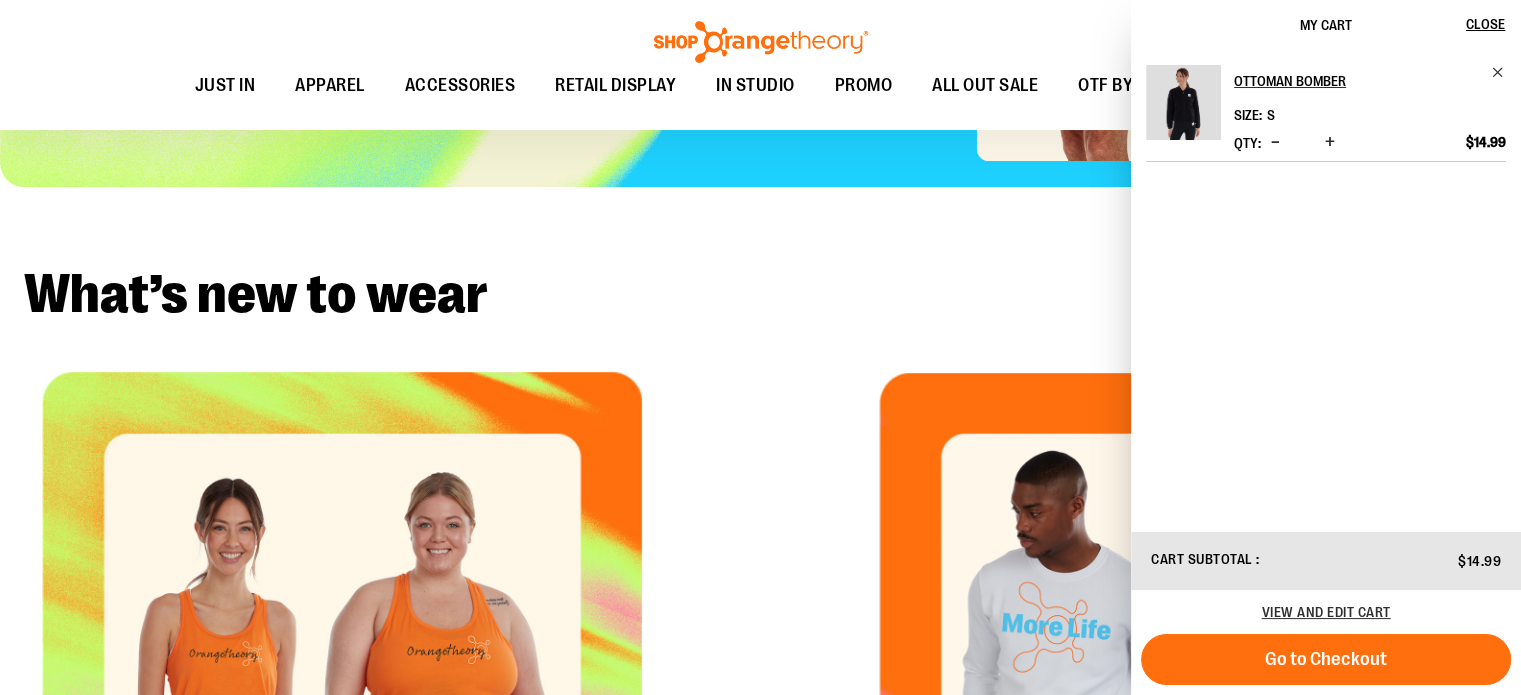 click on "Toggle Nav
Search
Popular Suggestions
Advanced Search" at bounding box center [760, 65] 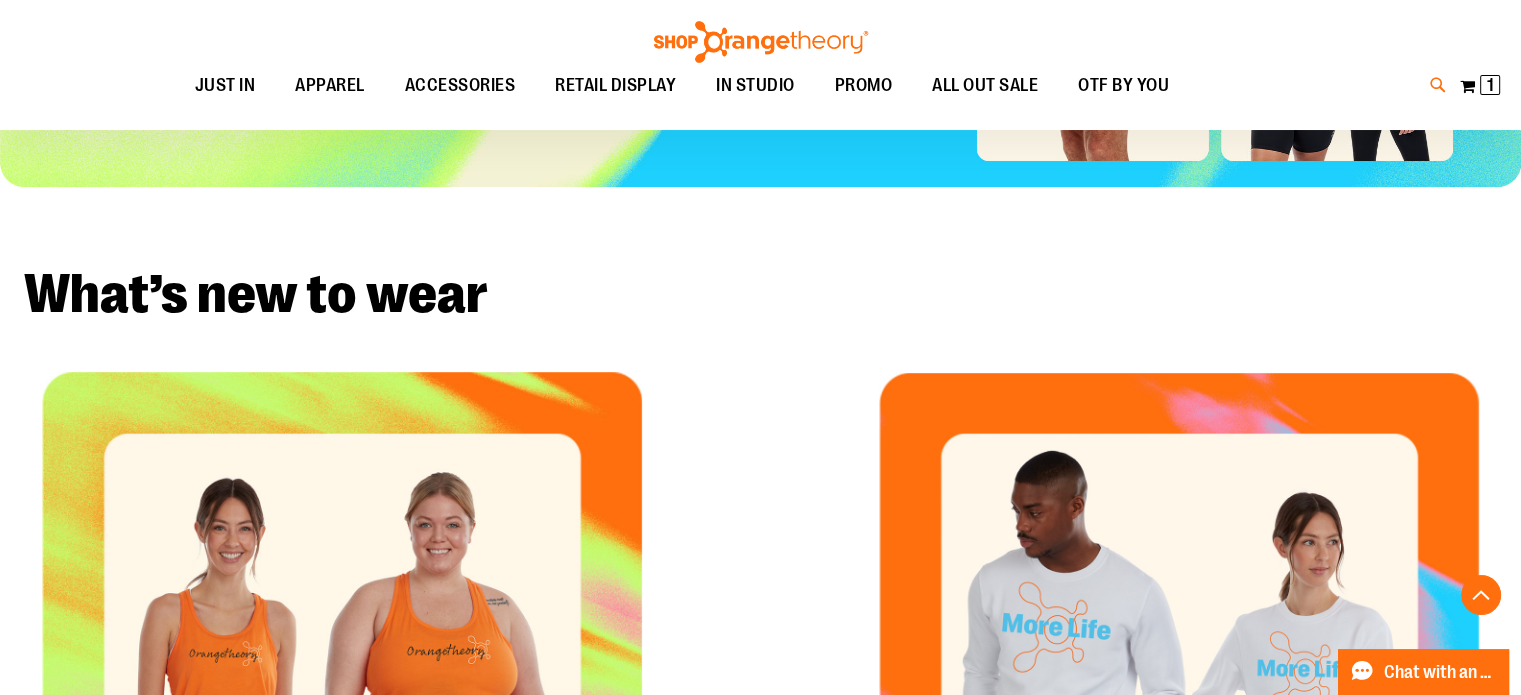 click at bounding box center [1438, 85] 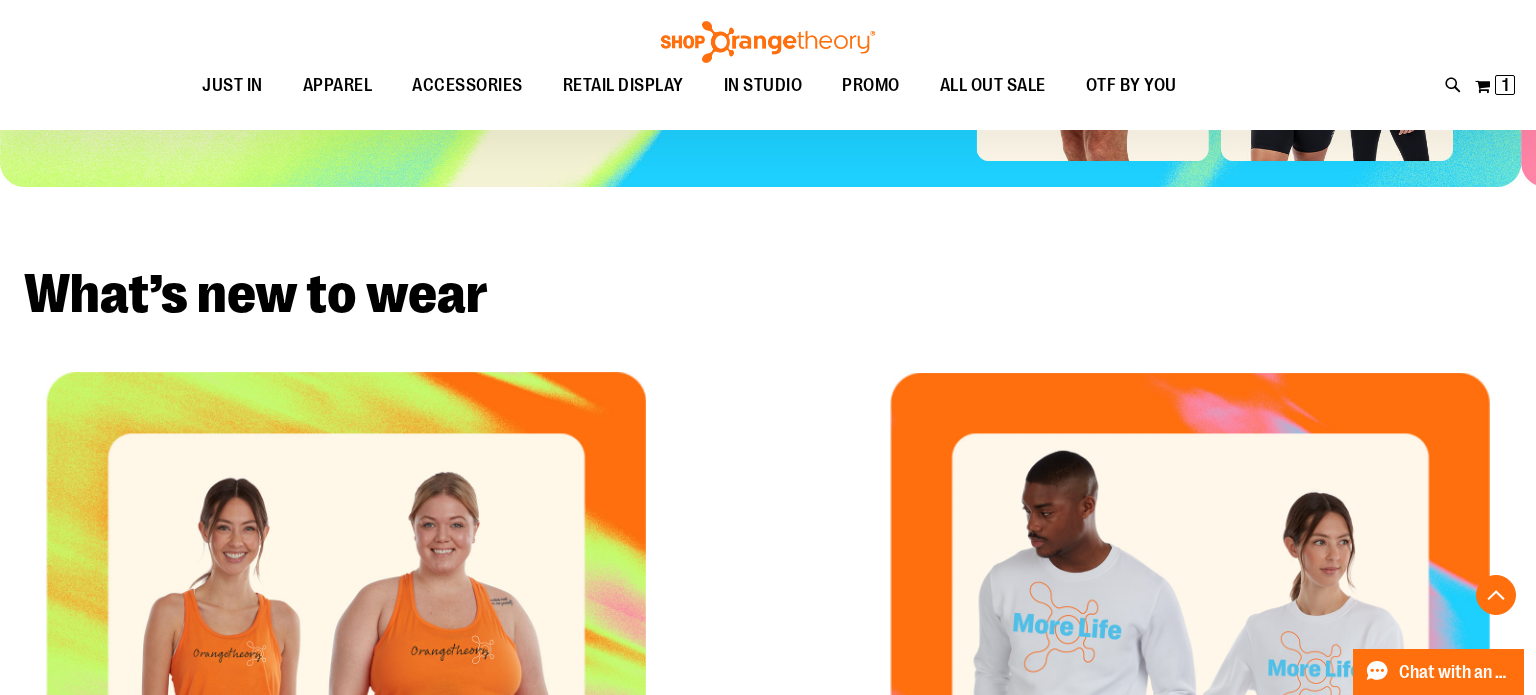 paste on "**********" 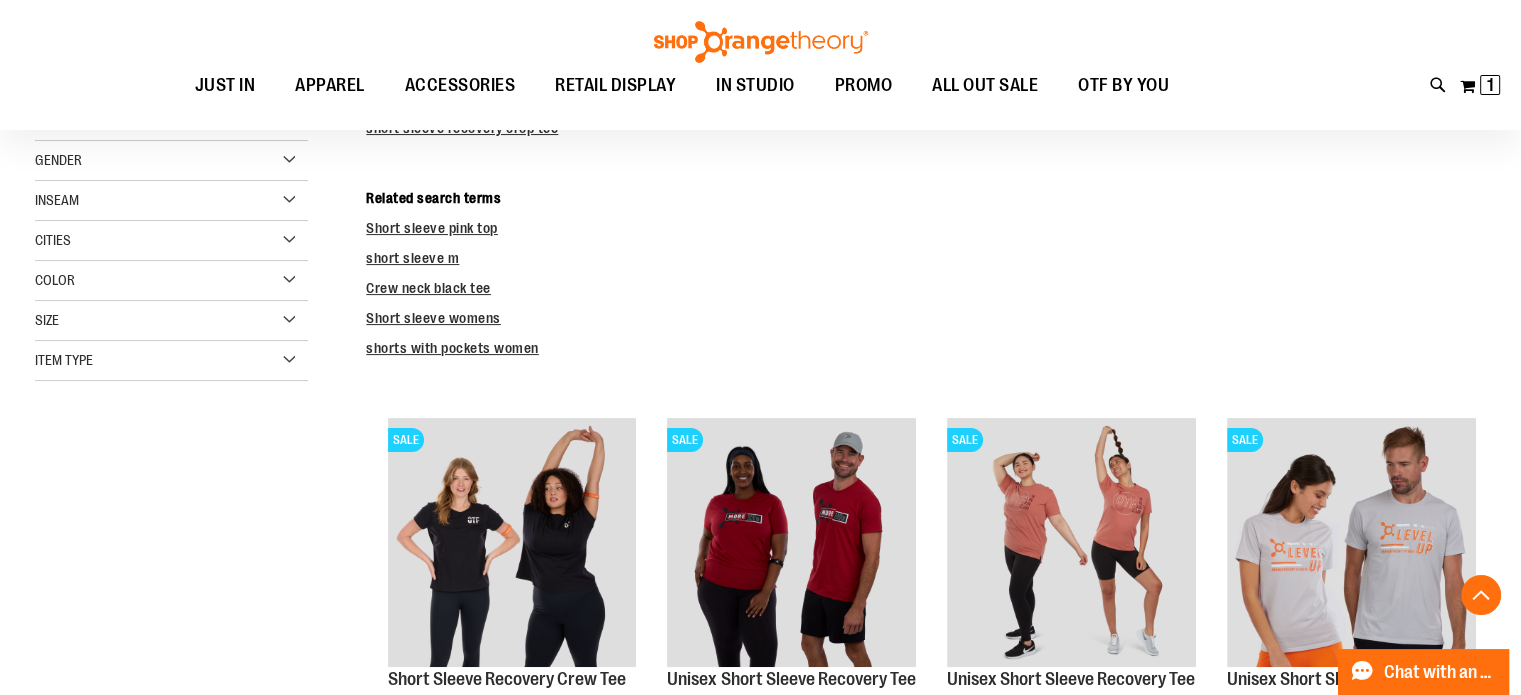 scroll, scrollTop: 536, scrollLeft: 0, axis: vertical 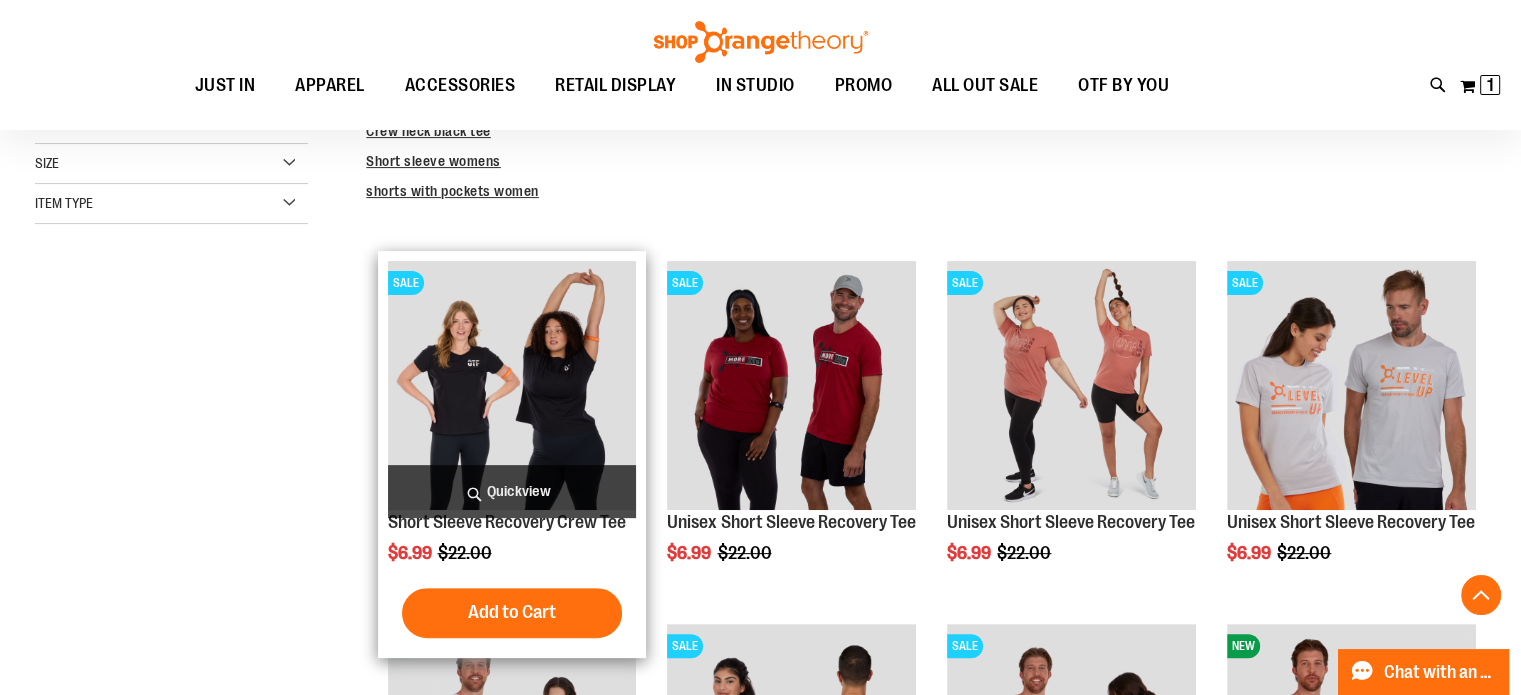type on "**********" 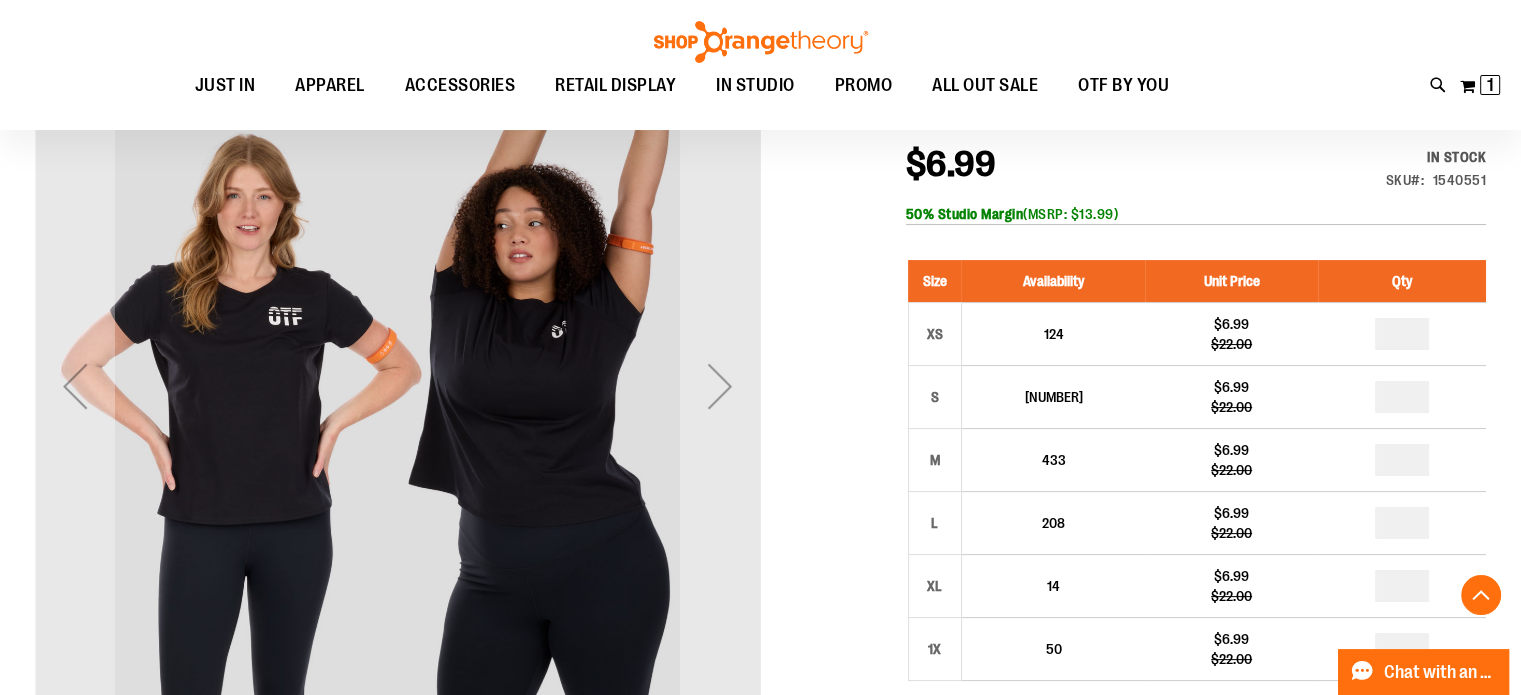 scroll, scrollTop: 307, scrollLeft: 0, axis: vertical 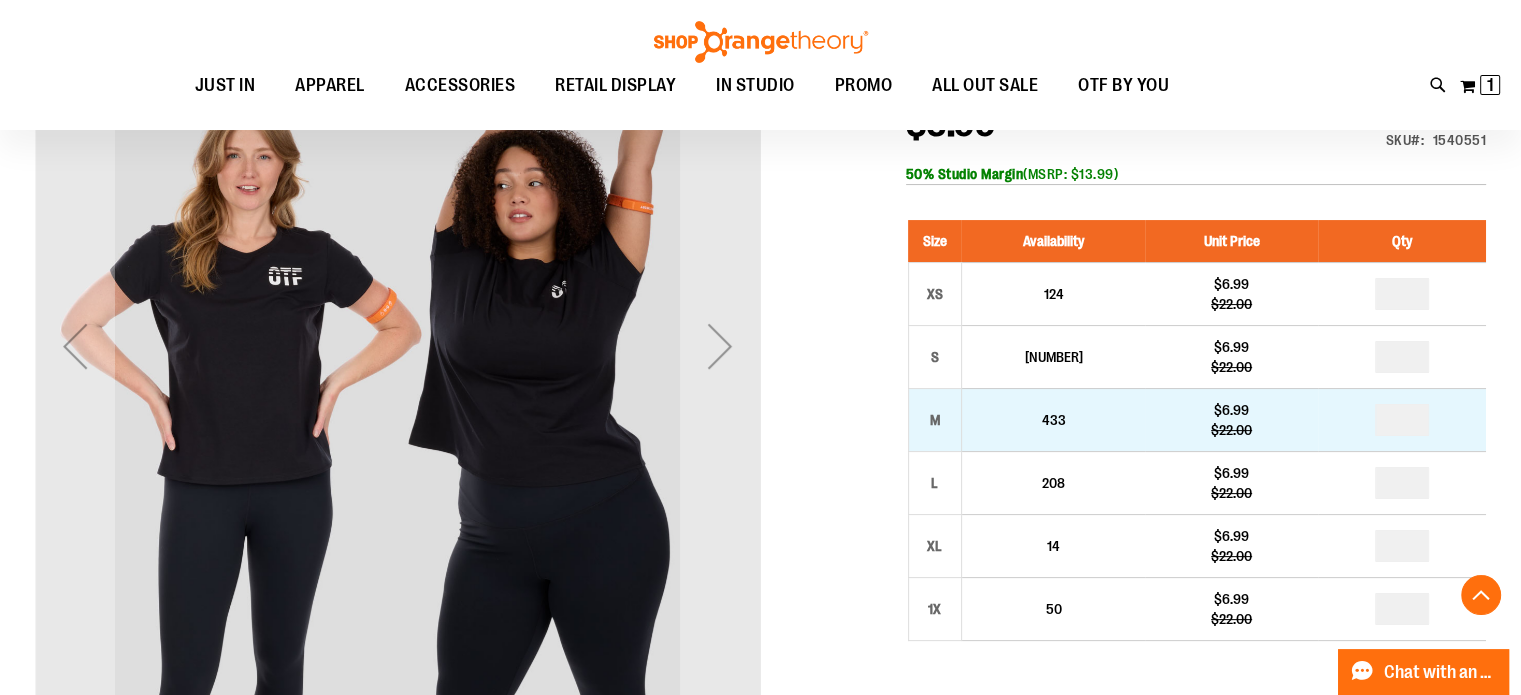 type on "**********" 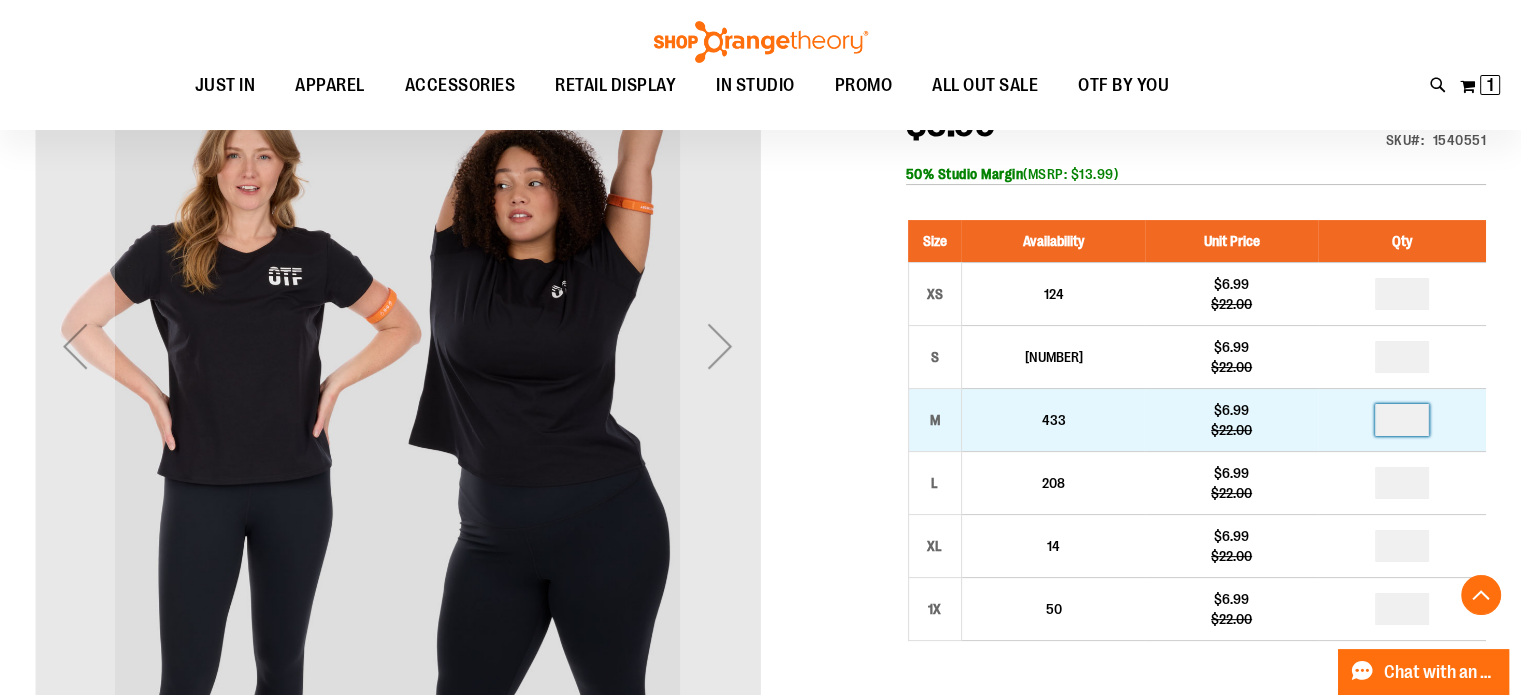 drag, startPoint x: 1420, startPoint y: 413, endPoint x: 1382, endPoint y: 413, distance: 38 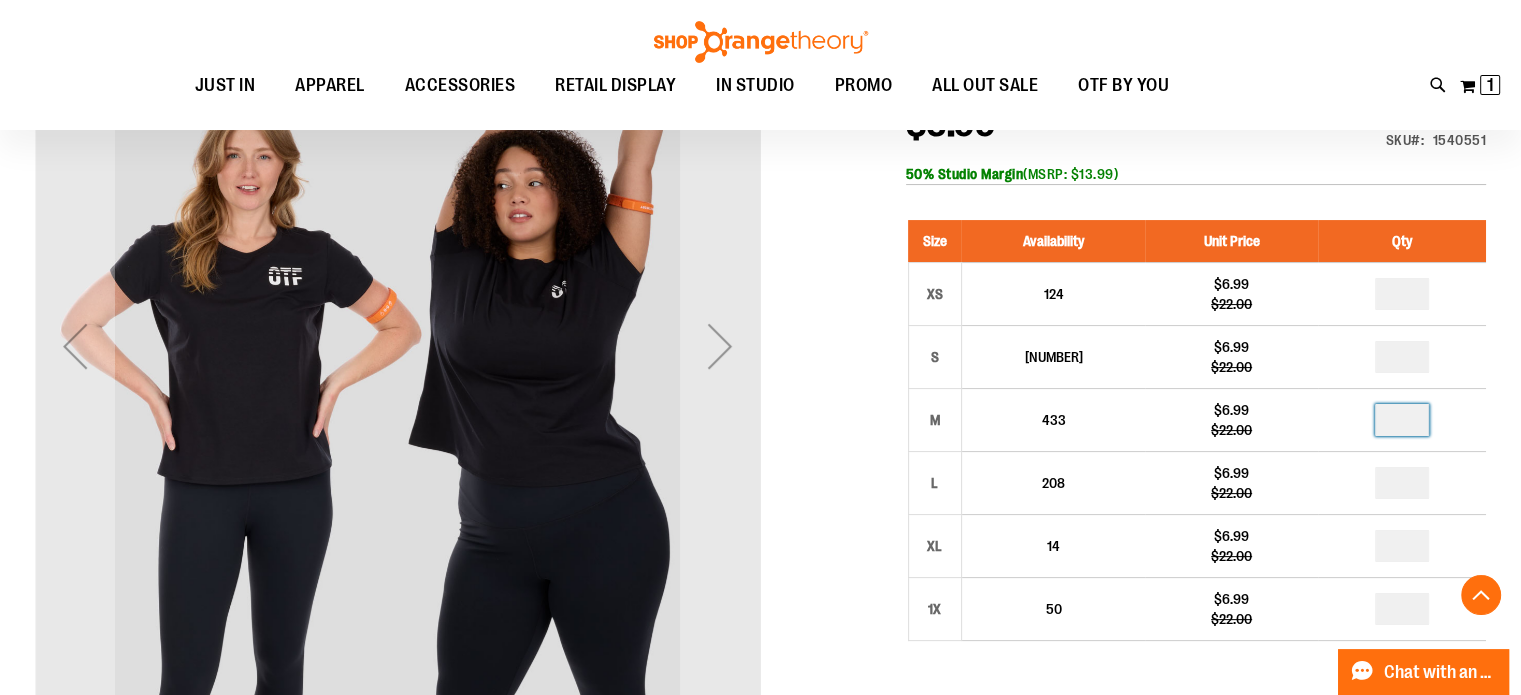 click on "$6.99
Regular Price
$22.00
In stock
Only  %1  left
SKU
1540551
50% Studio Margin  (MSRP: $13.99)" at bounding box center [1196, 146] 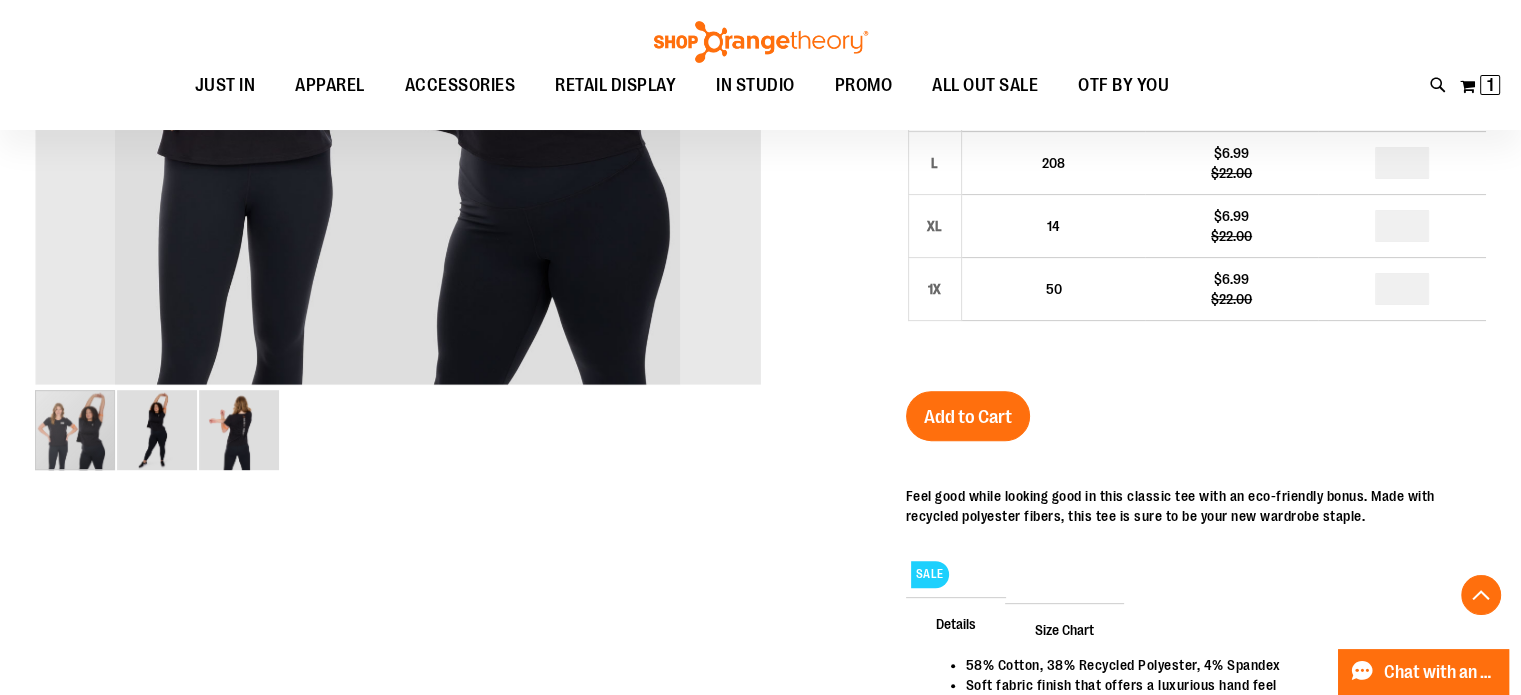 scroll, scrollTop: 688, scrollLeft: 0, axis: vertical 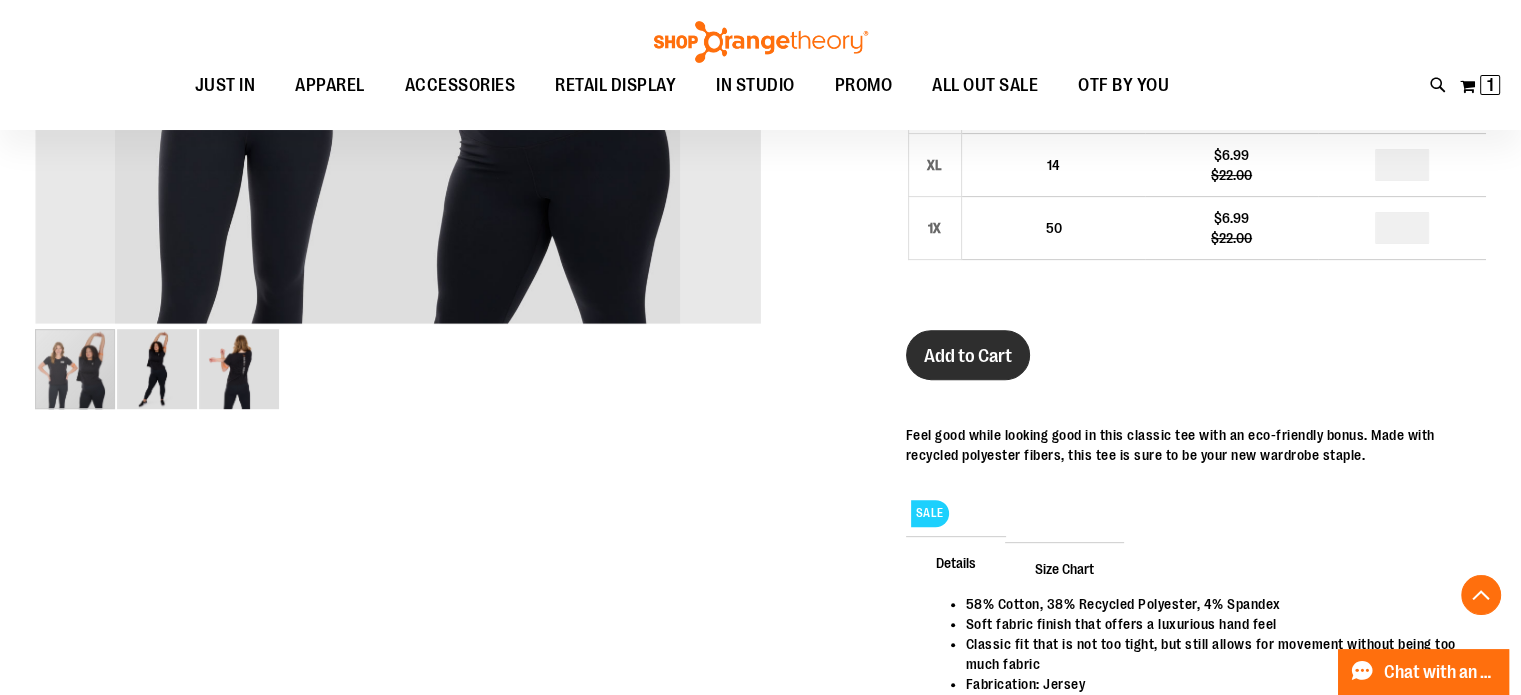 click on "Add to Cart" at bounding box center [968, 356] 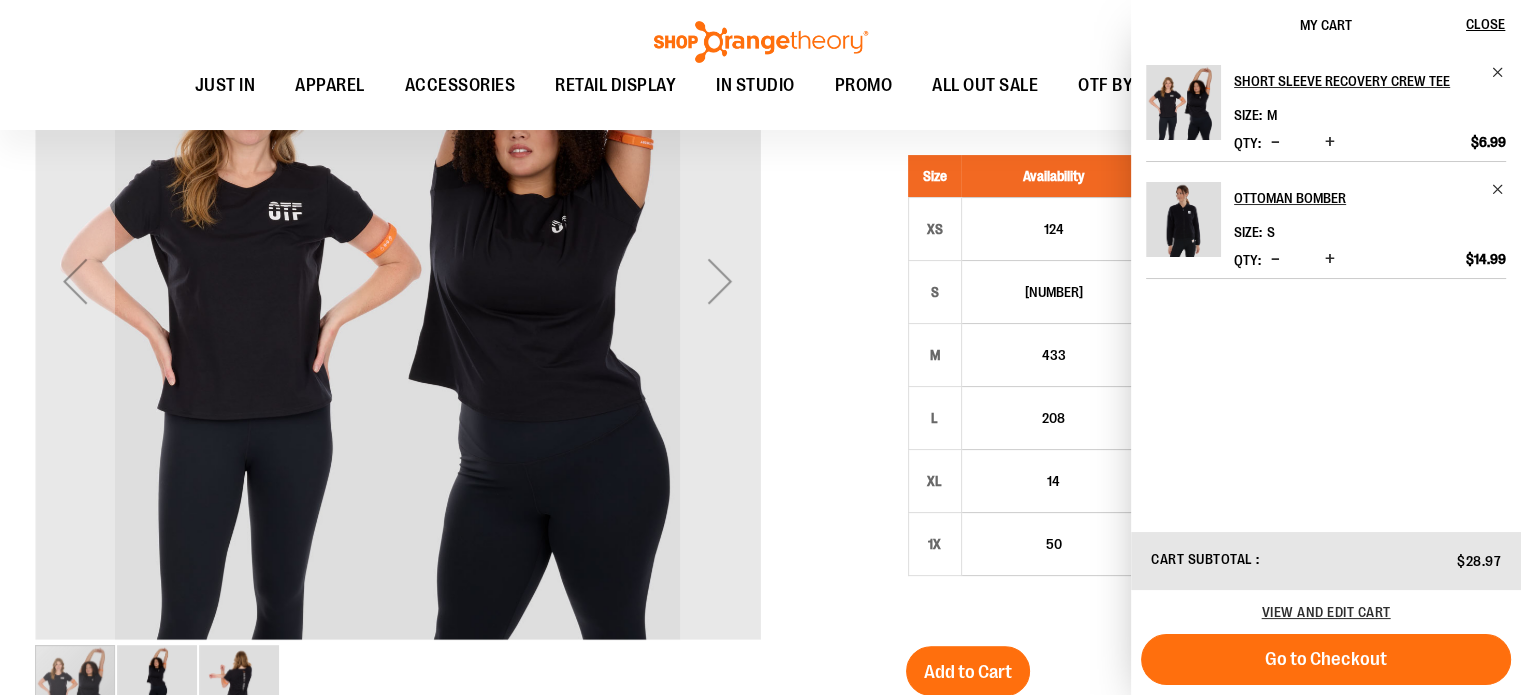 scroll, scrollTop: 386, scrollLeft: 0, axis: vertical 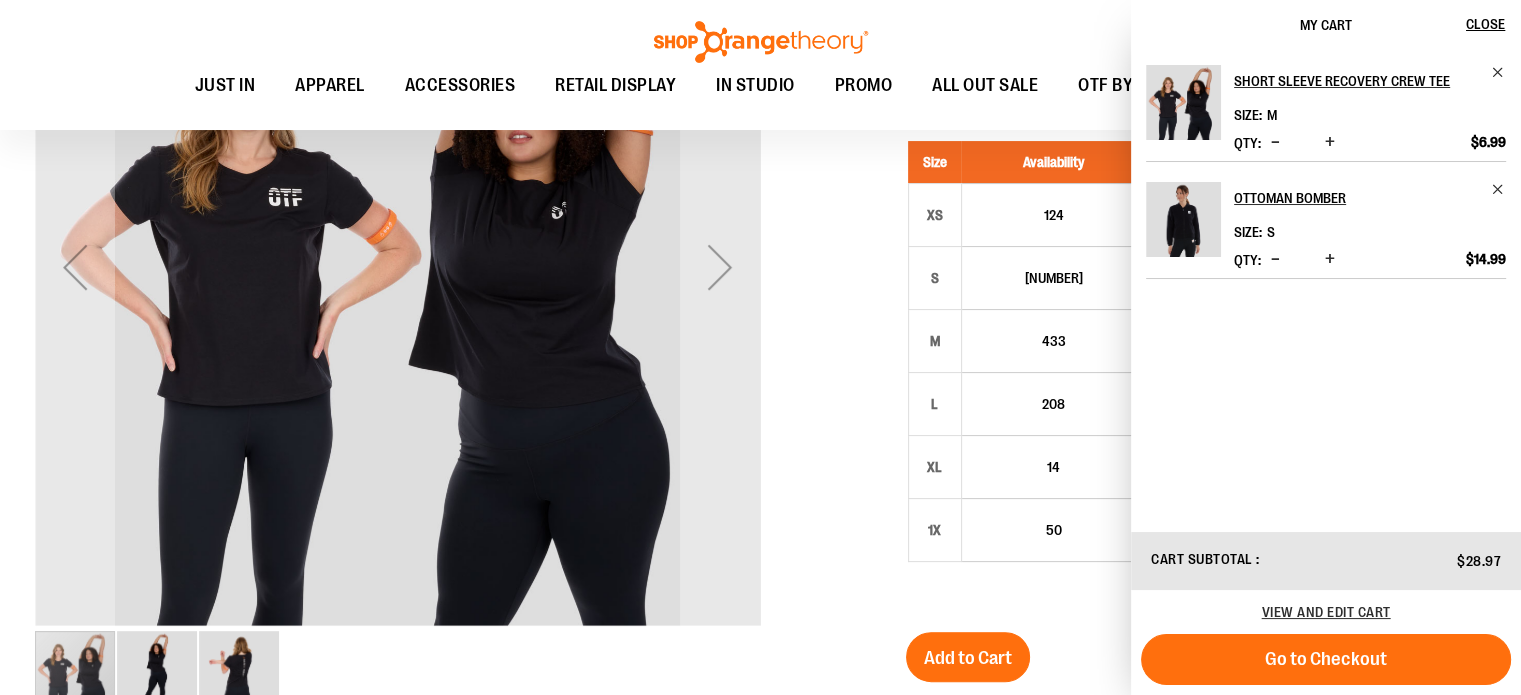 click at bounding box center [760, 520] 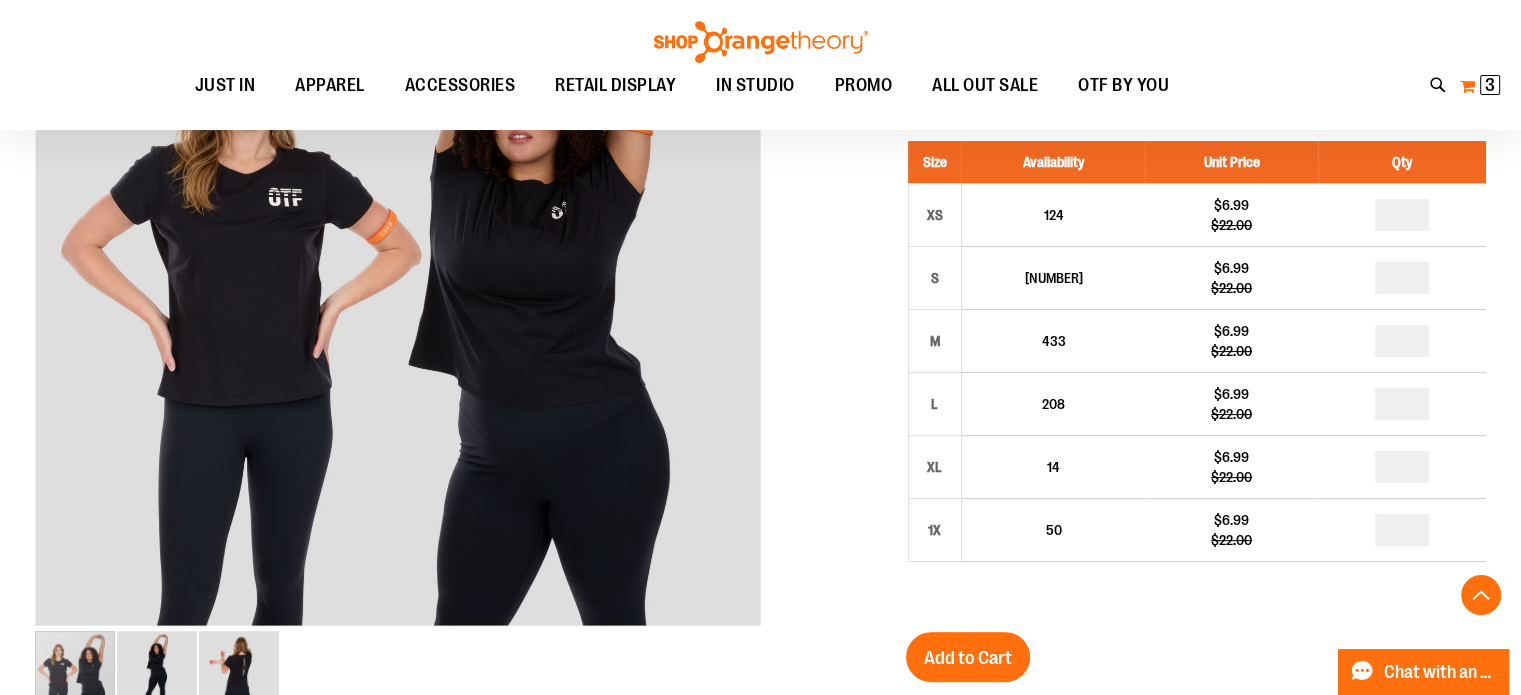 click on "My Cart
3
3
items" at bounding box center (1480, 86) 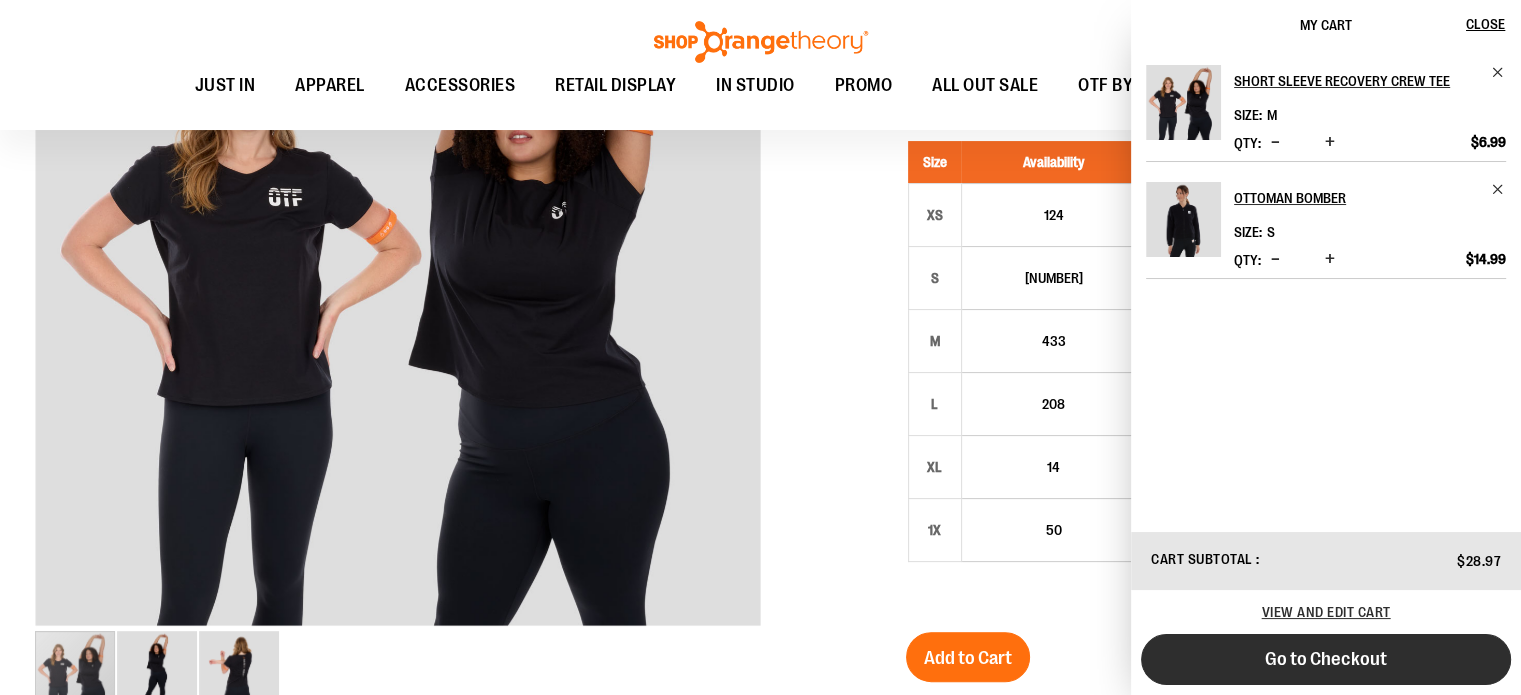 click on "Go to Checkout" at bounding box center [1326, 659] 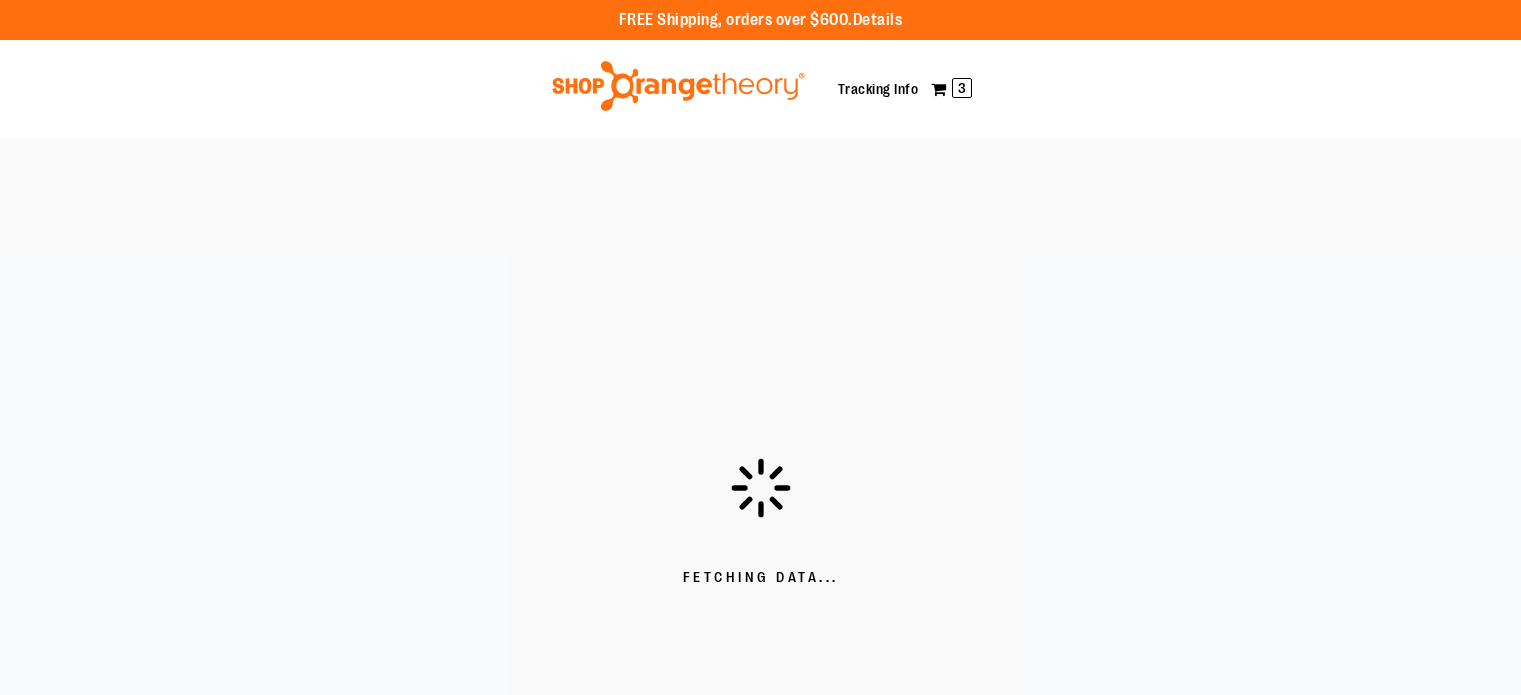 scroll, scrollTop: 0, scrollLeft: 0, axis: both 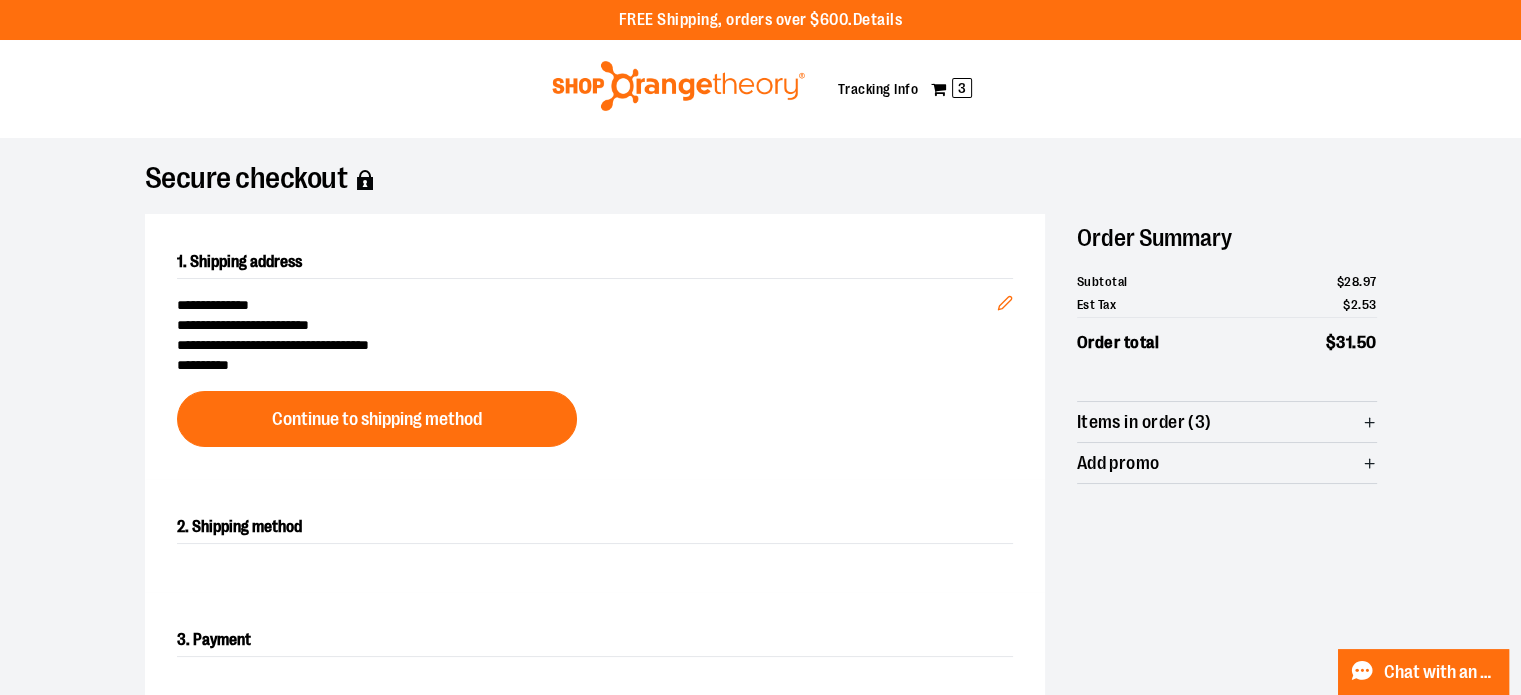 click on "Items in order (3)" at bounding box center [1227, 422] 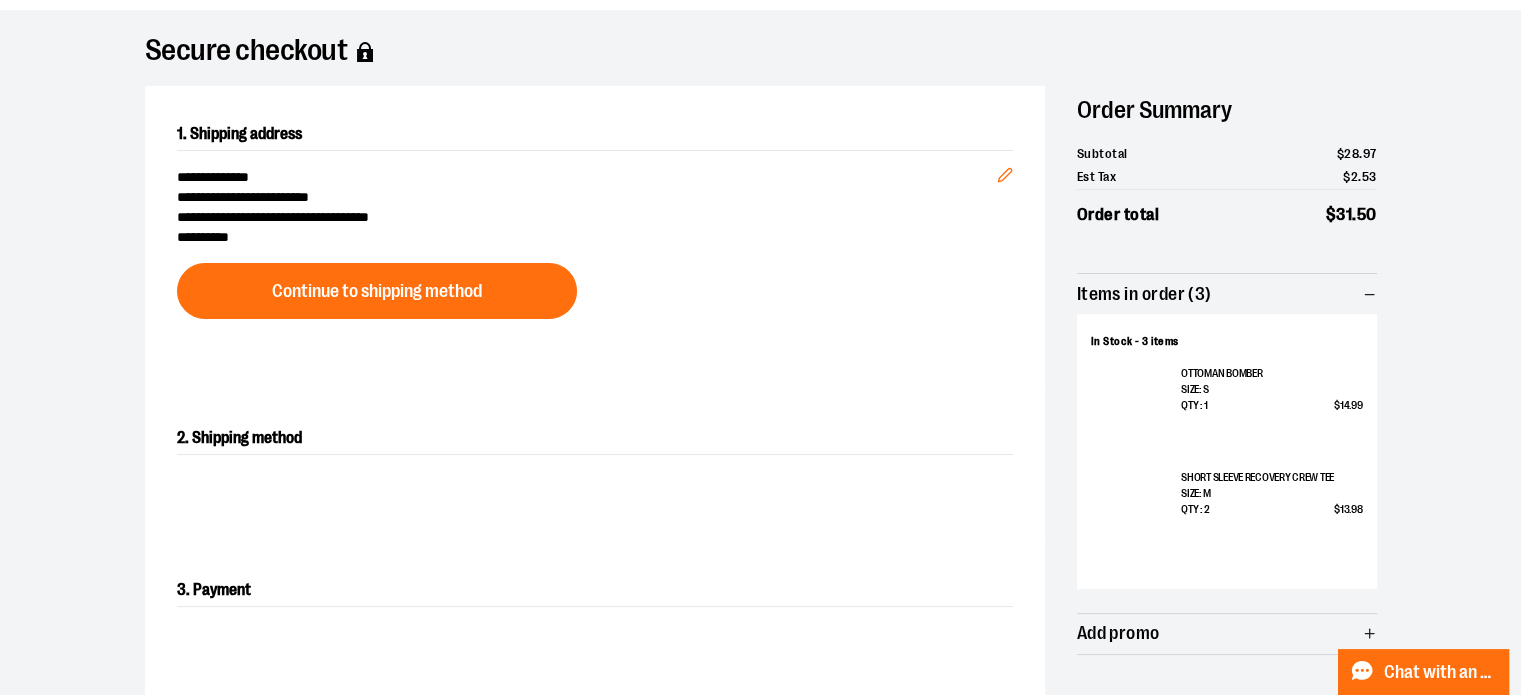 scroll, scrollTop: 127, scrollLeft: 0, axis: vertical 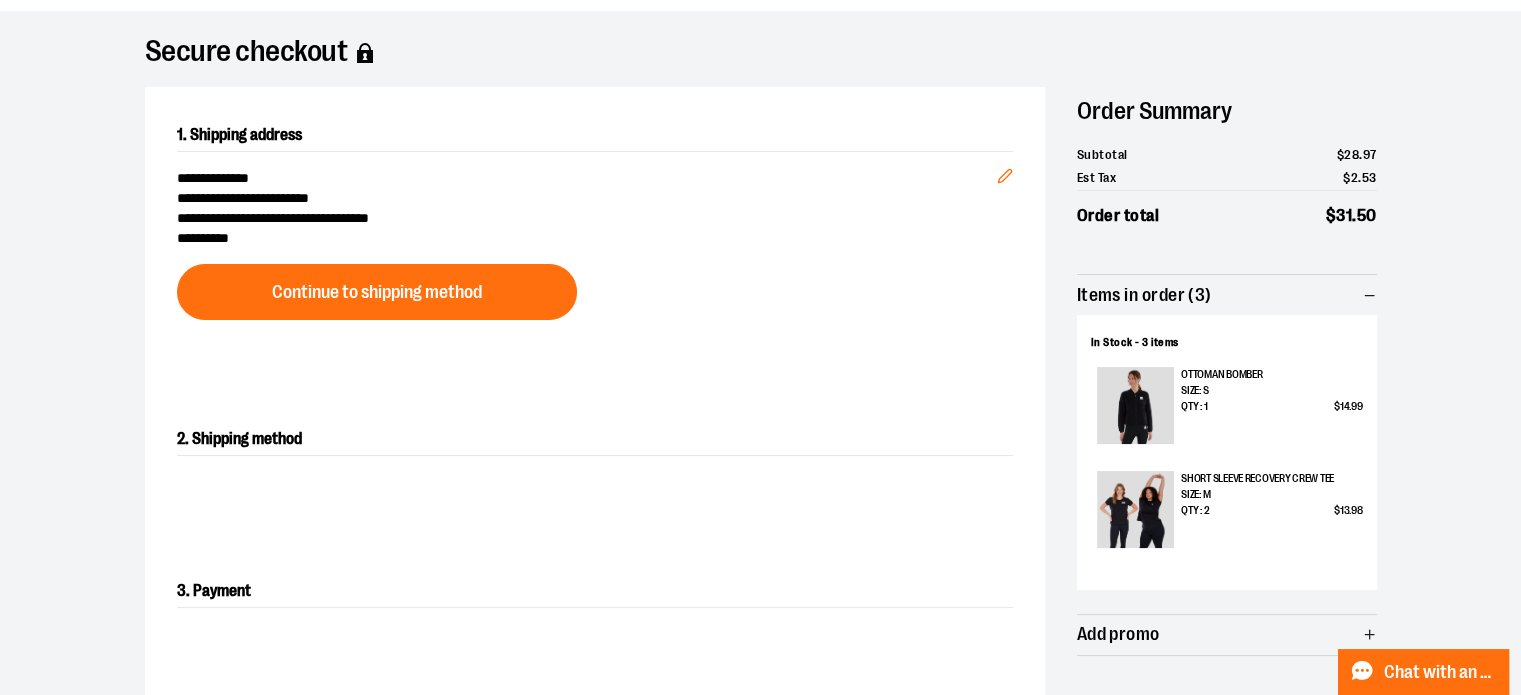 type 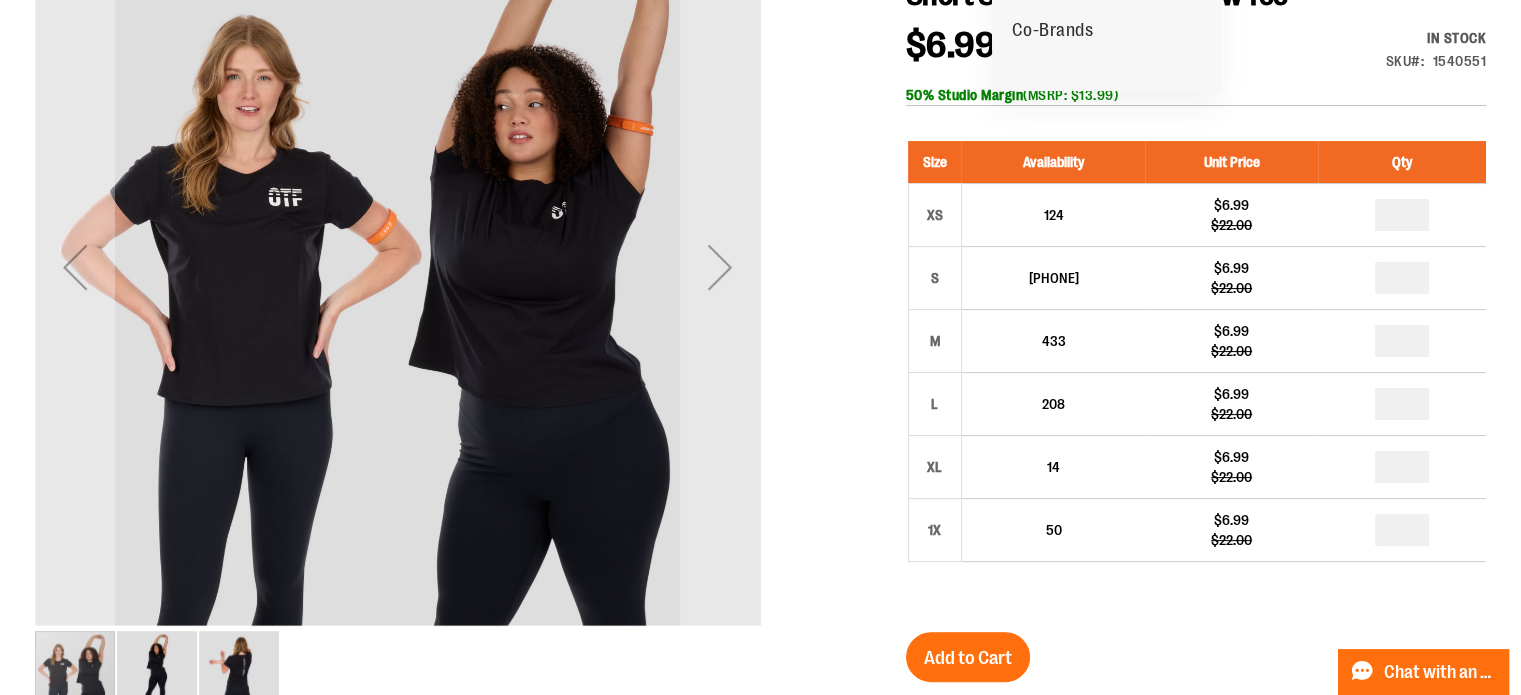 scroll, scrollTop: 0, scrollLeft: 0, axis: both 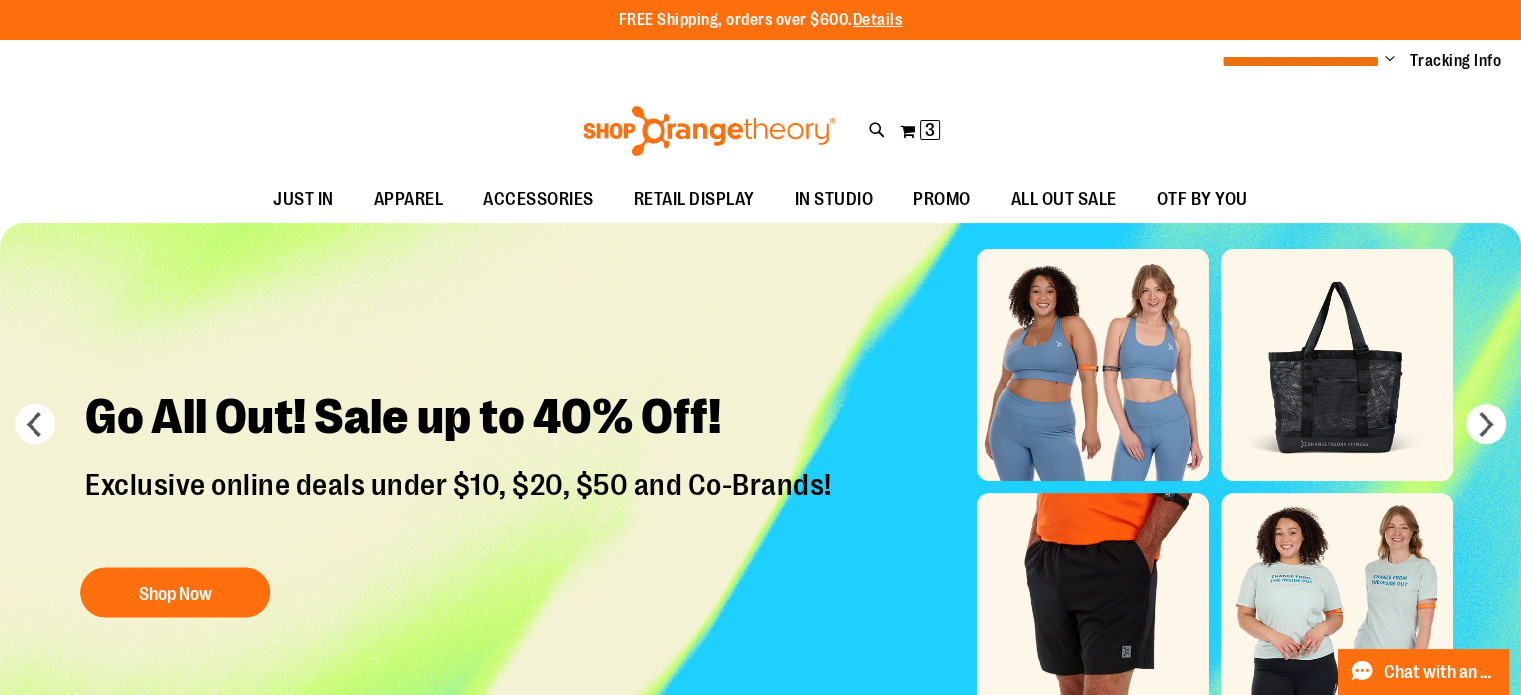 type on "**********" 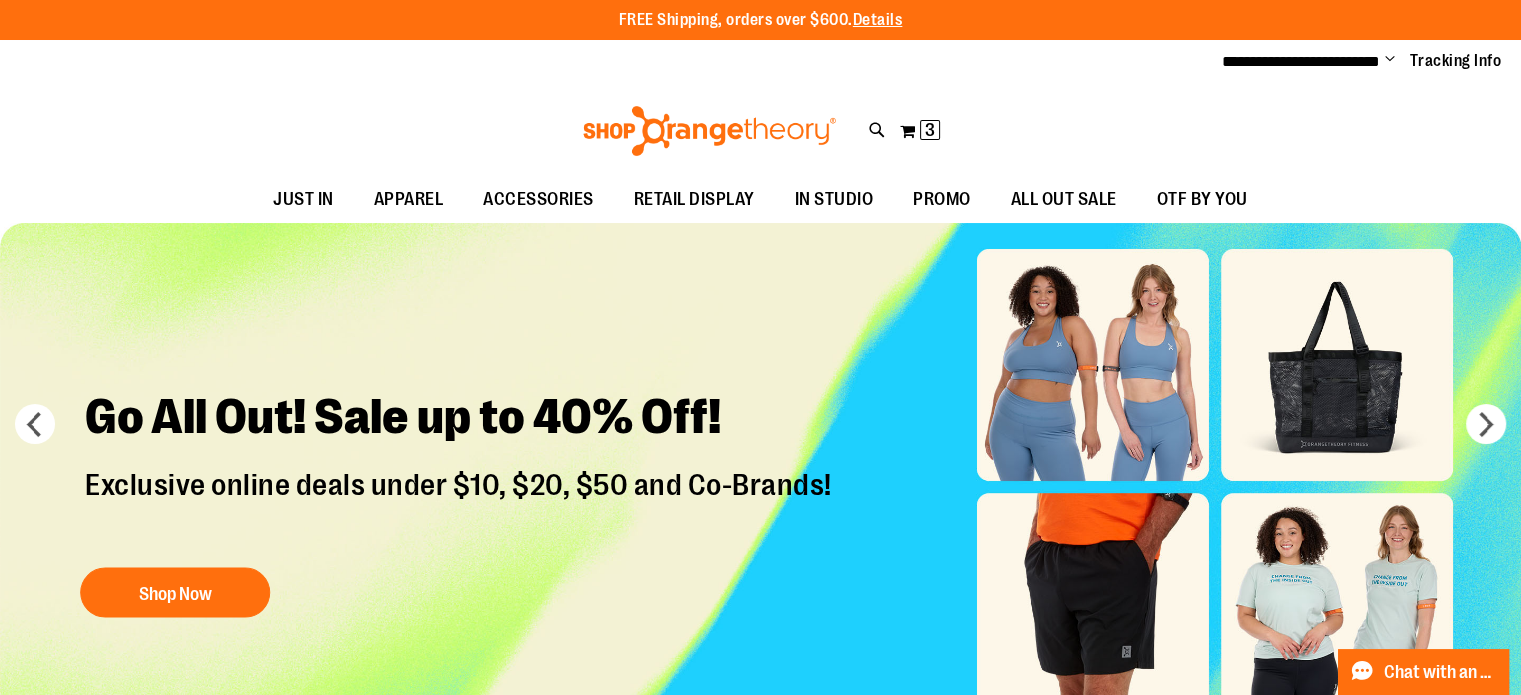 click on "Change" at bounding box center (1390, 60) 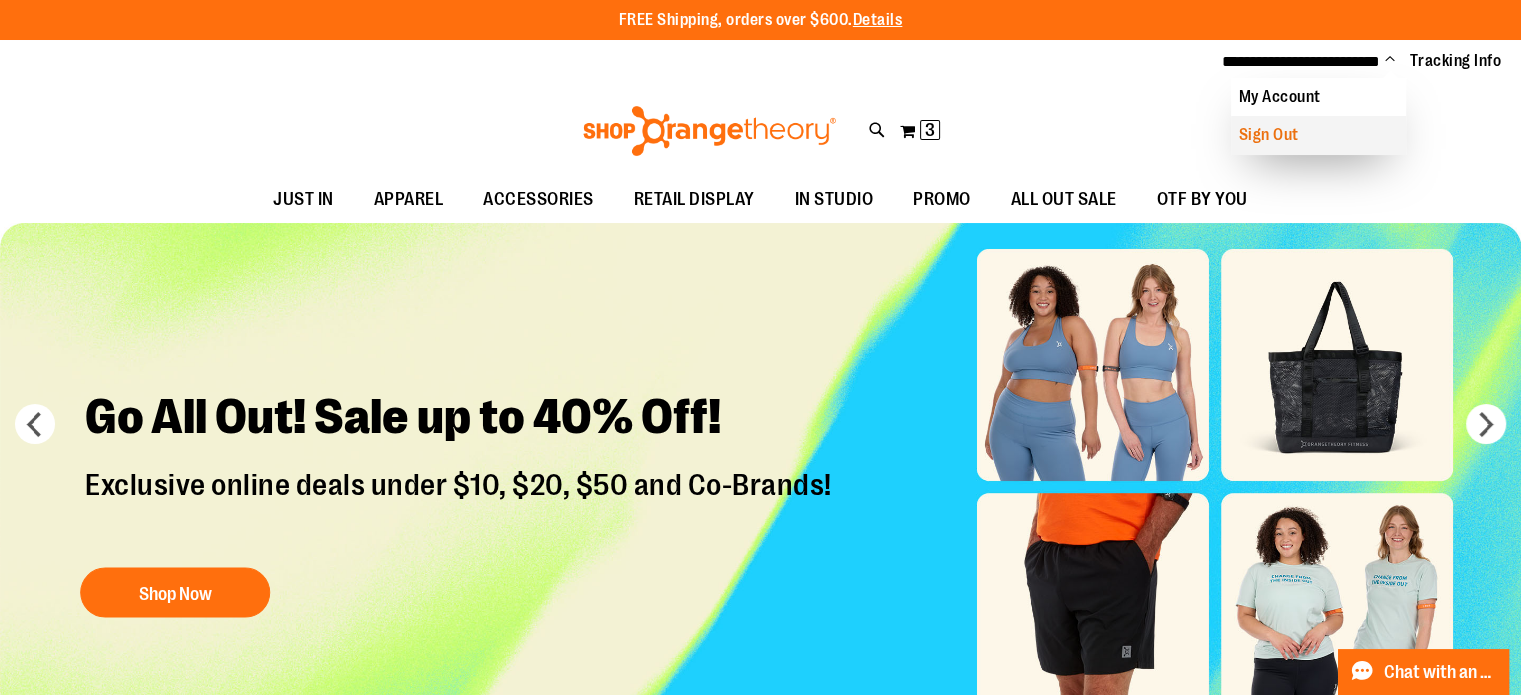 click on "Sign Out" at bounding box center [1318, 135] 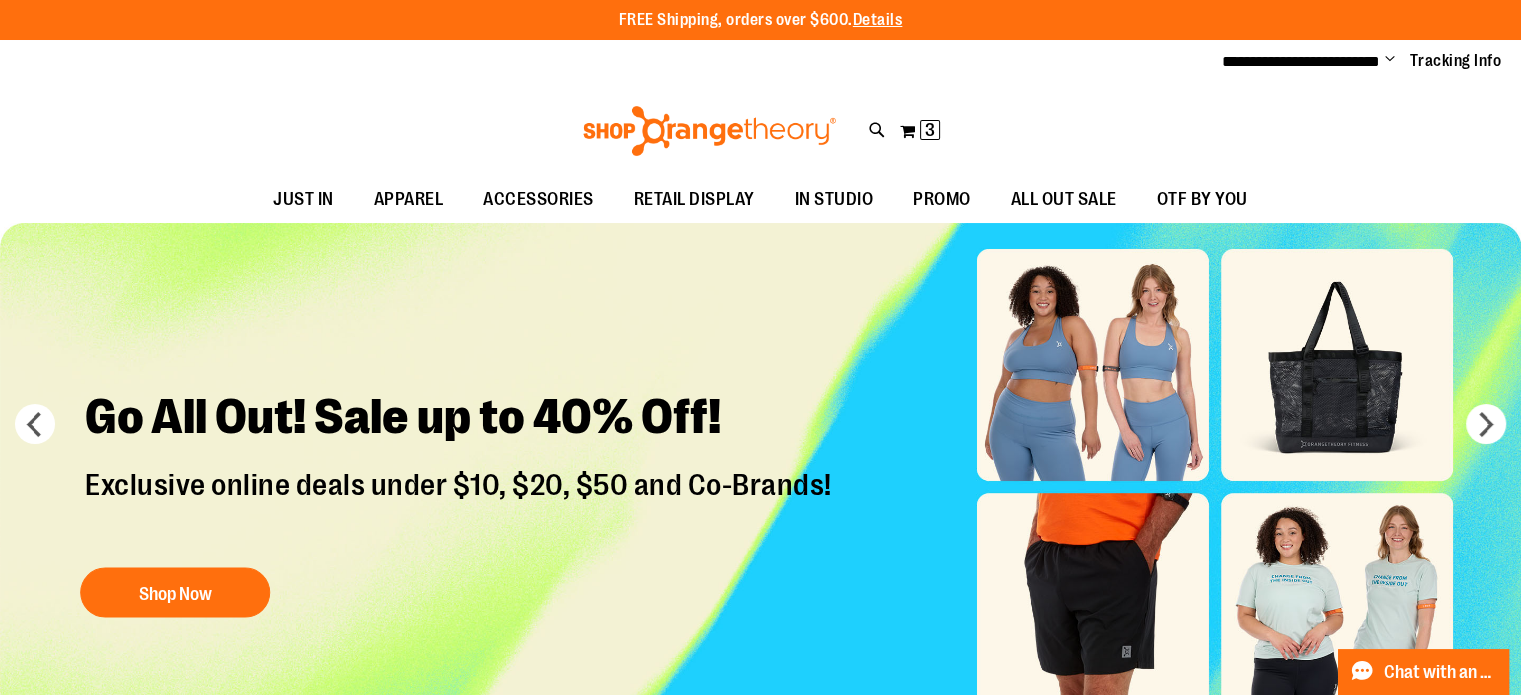 click on "Toggle Nav
Search
Popular Suggestions
Advanced Search" at bounding box center (760, 131) 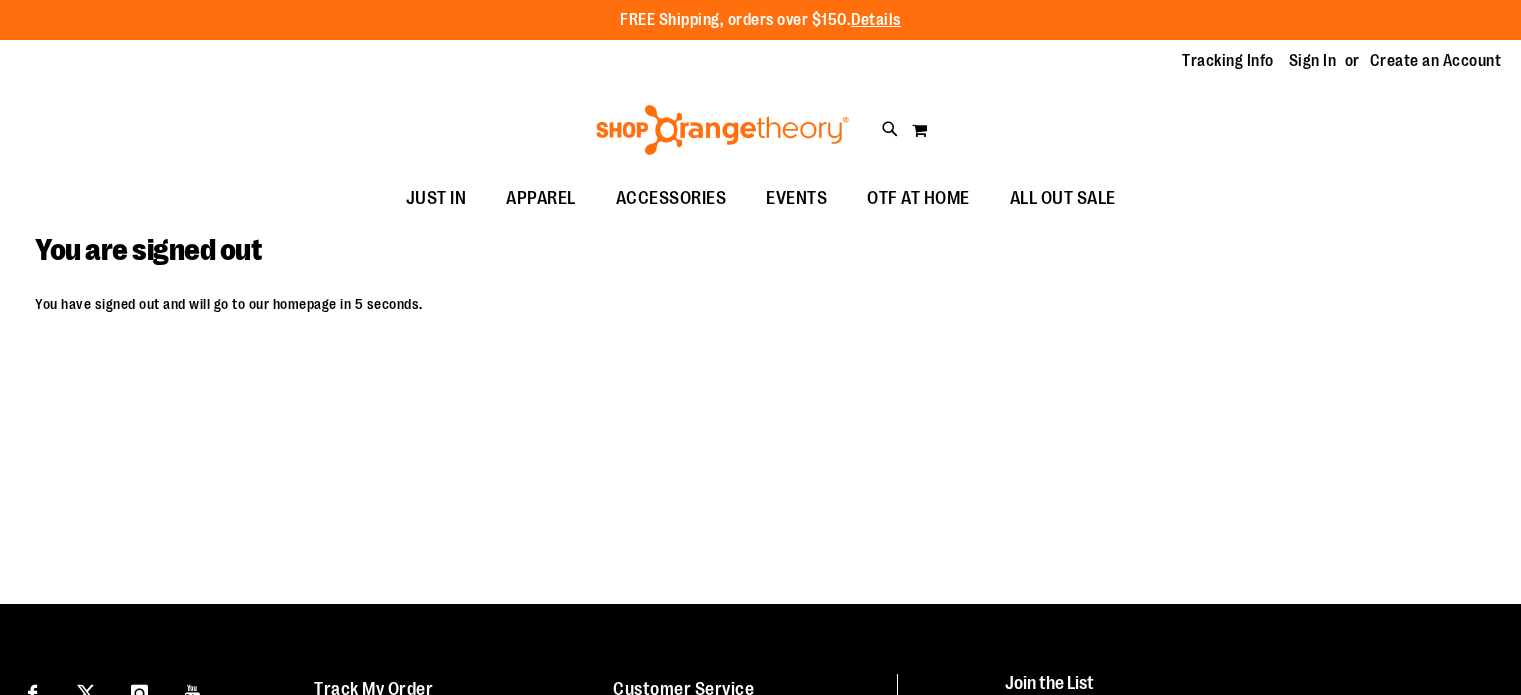 scroll, scrollTop: 0, scrollLeft: 0, axis: both 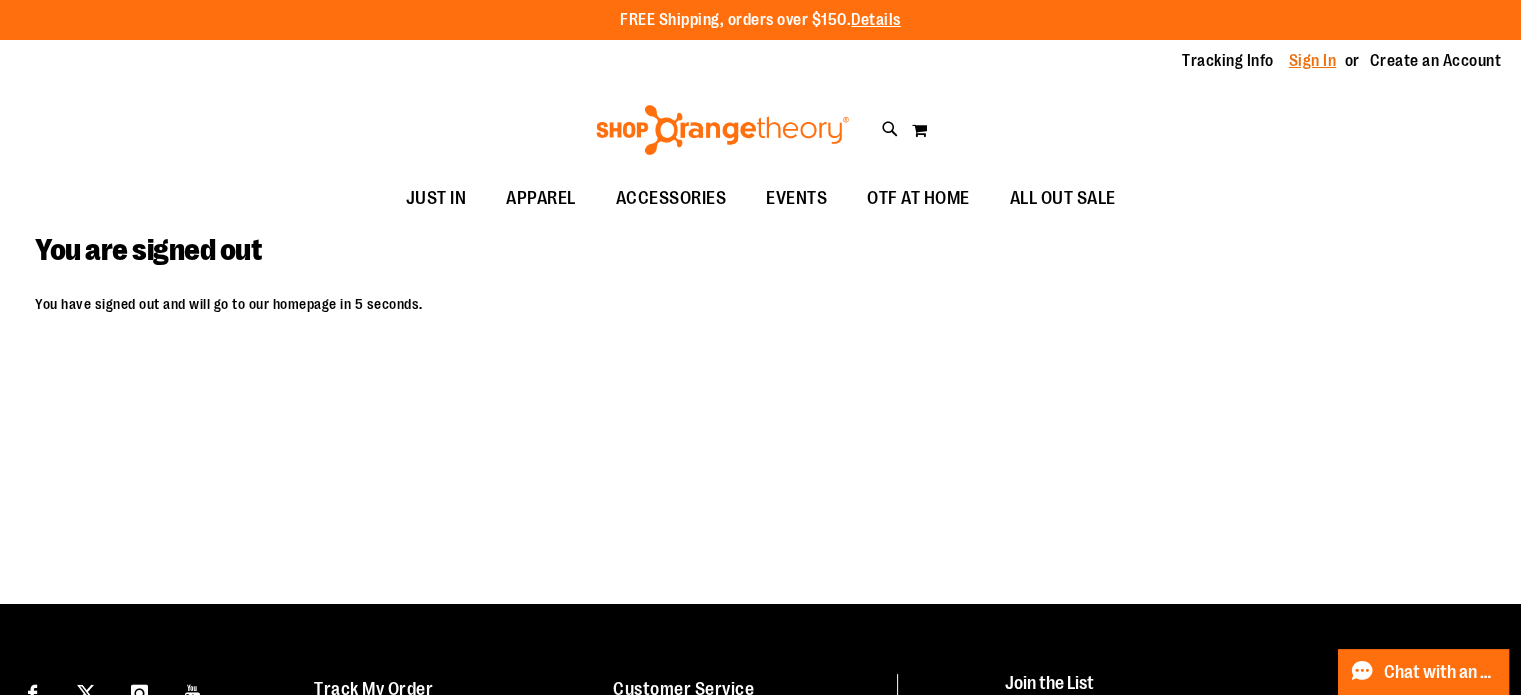 type on "**********" 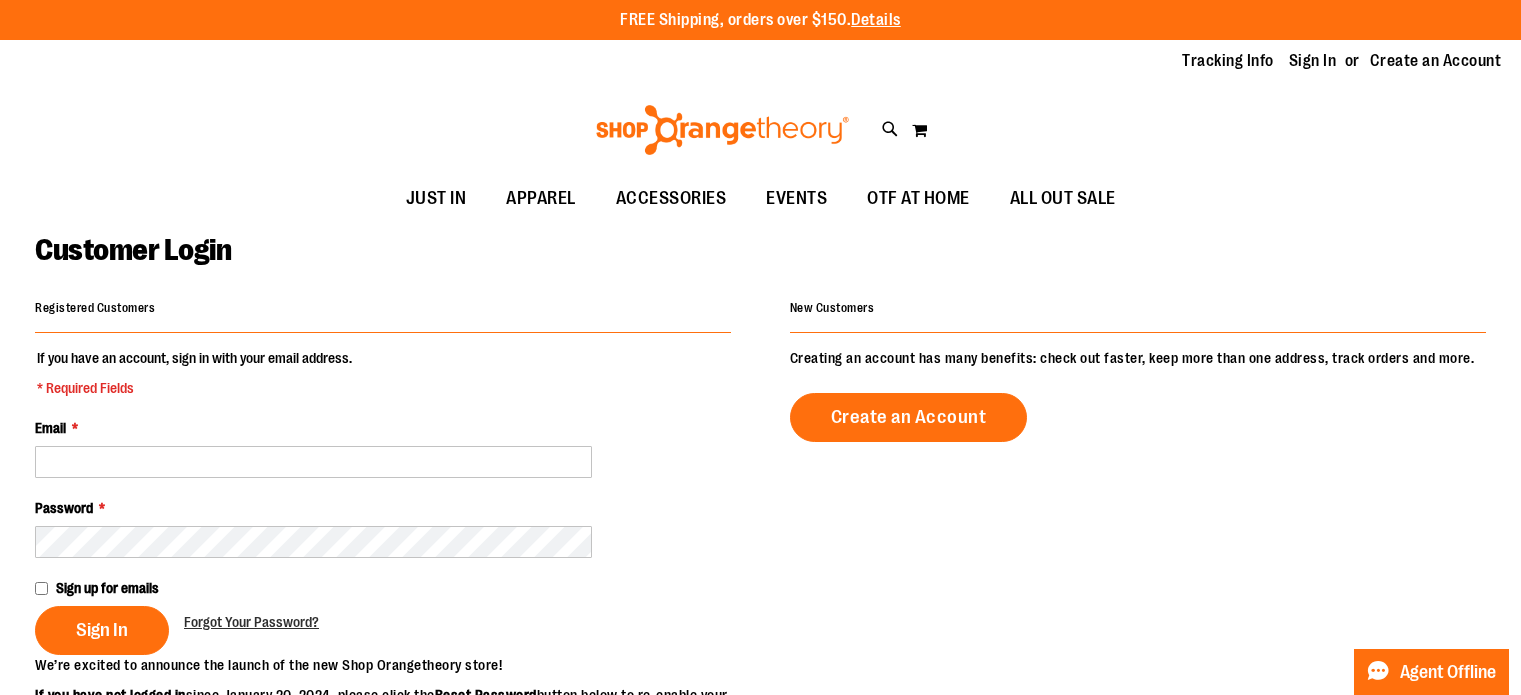 scroll, scrollTop: 0, scrollLeft: 0, axis: both 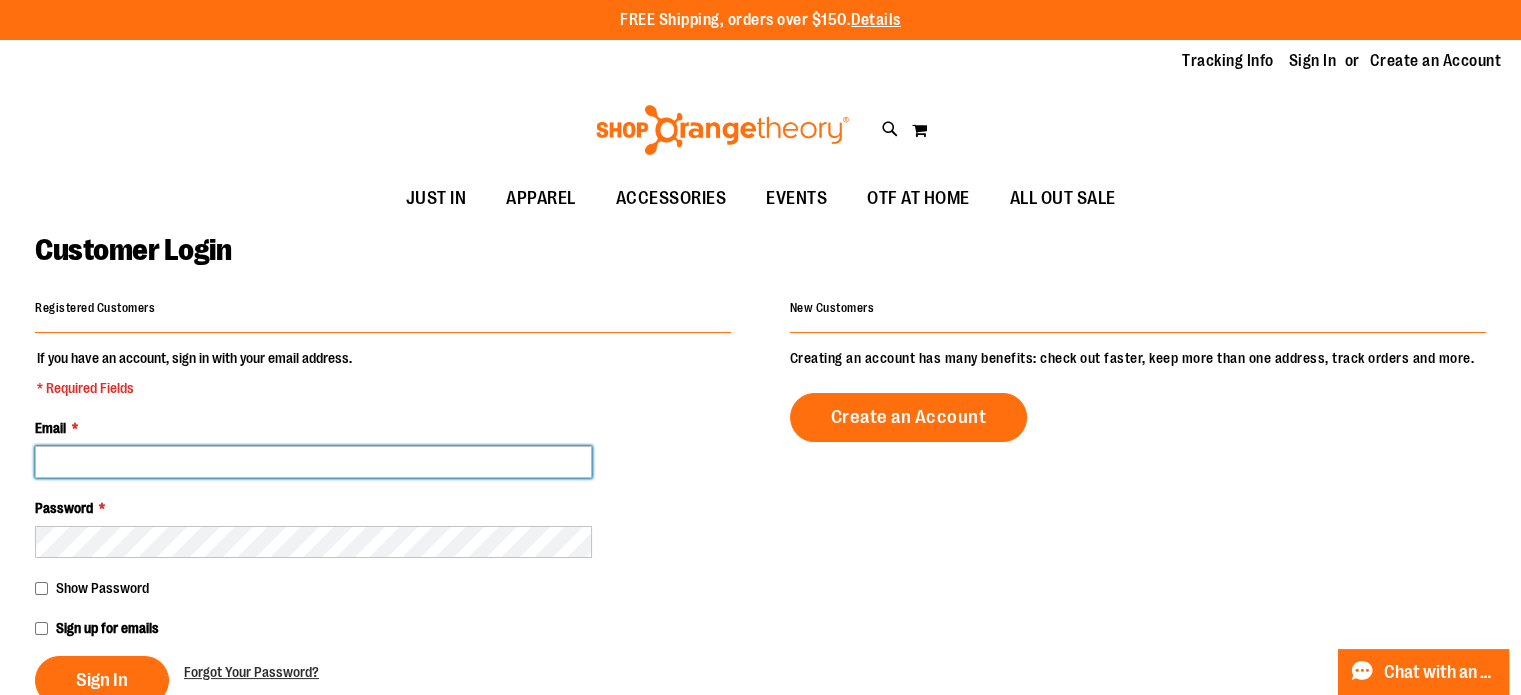 type on "**********" 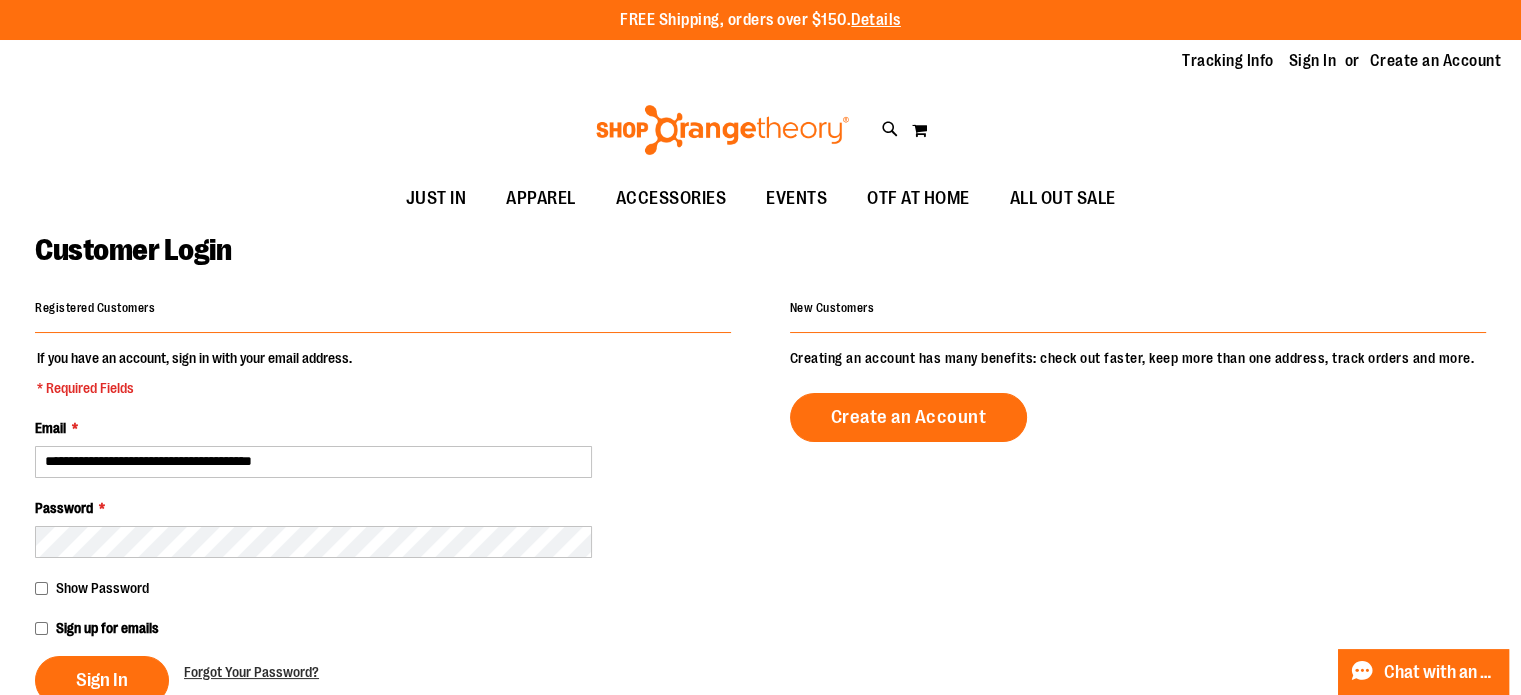 type on "**********" 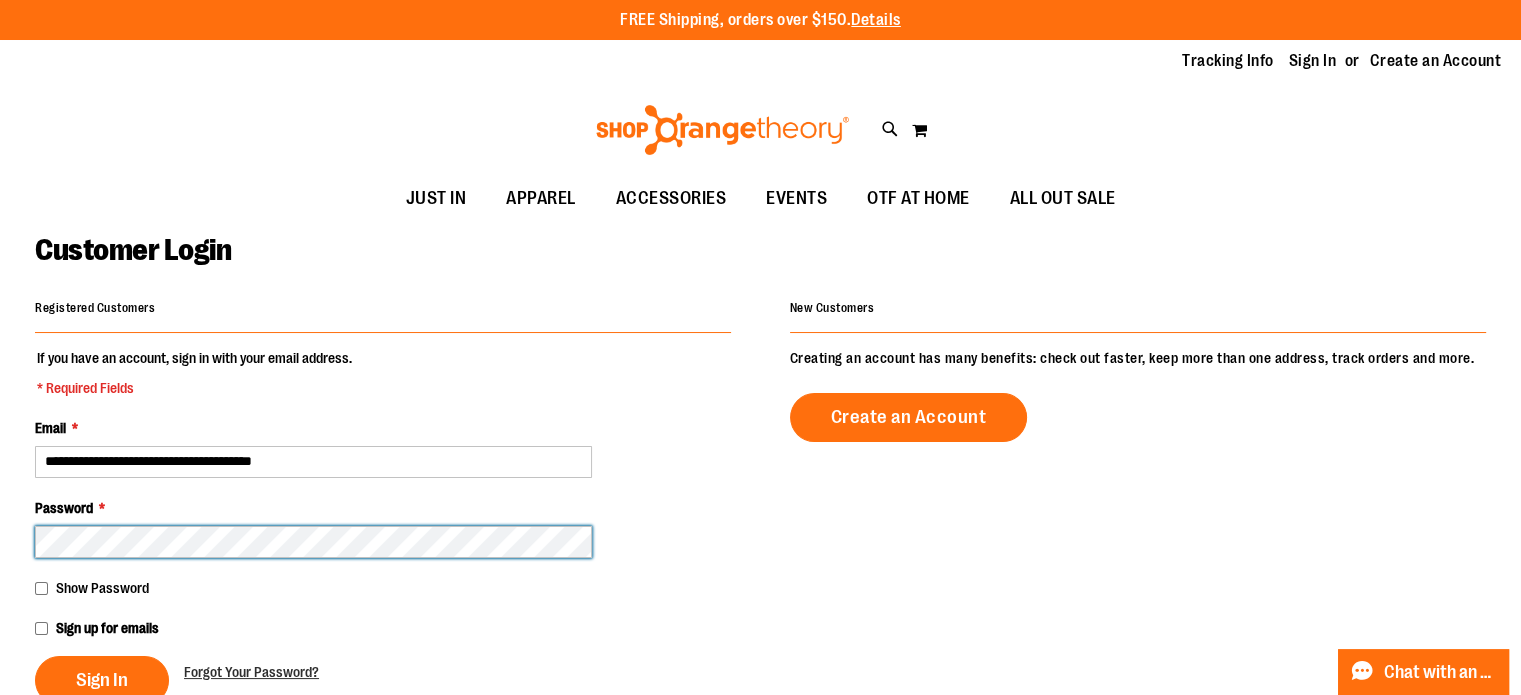click on "Customer Login
Registered Customers
If you have an account, sign in with your email address.                     * Required Fields
Email *
[EMAIL]
Password *
Show Password
Sign up for emails" at bounding box center [760, 667] 